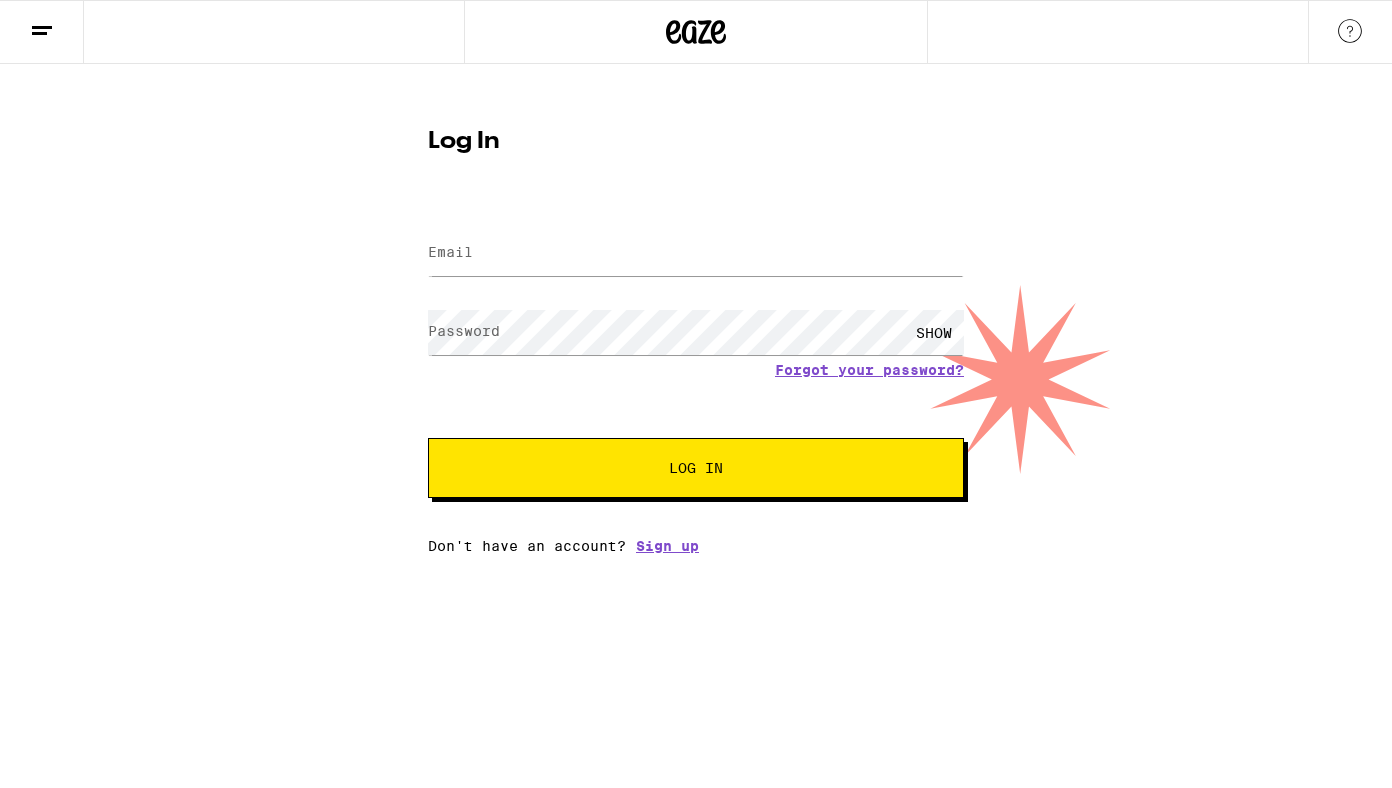 scroll, scrollTop: 0, scrollLeft: 0, axis: both 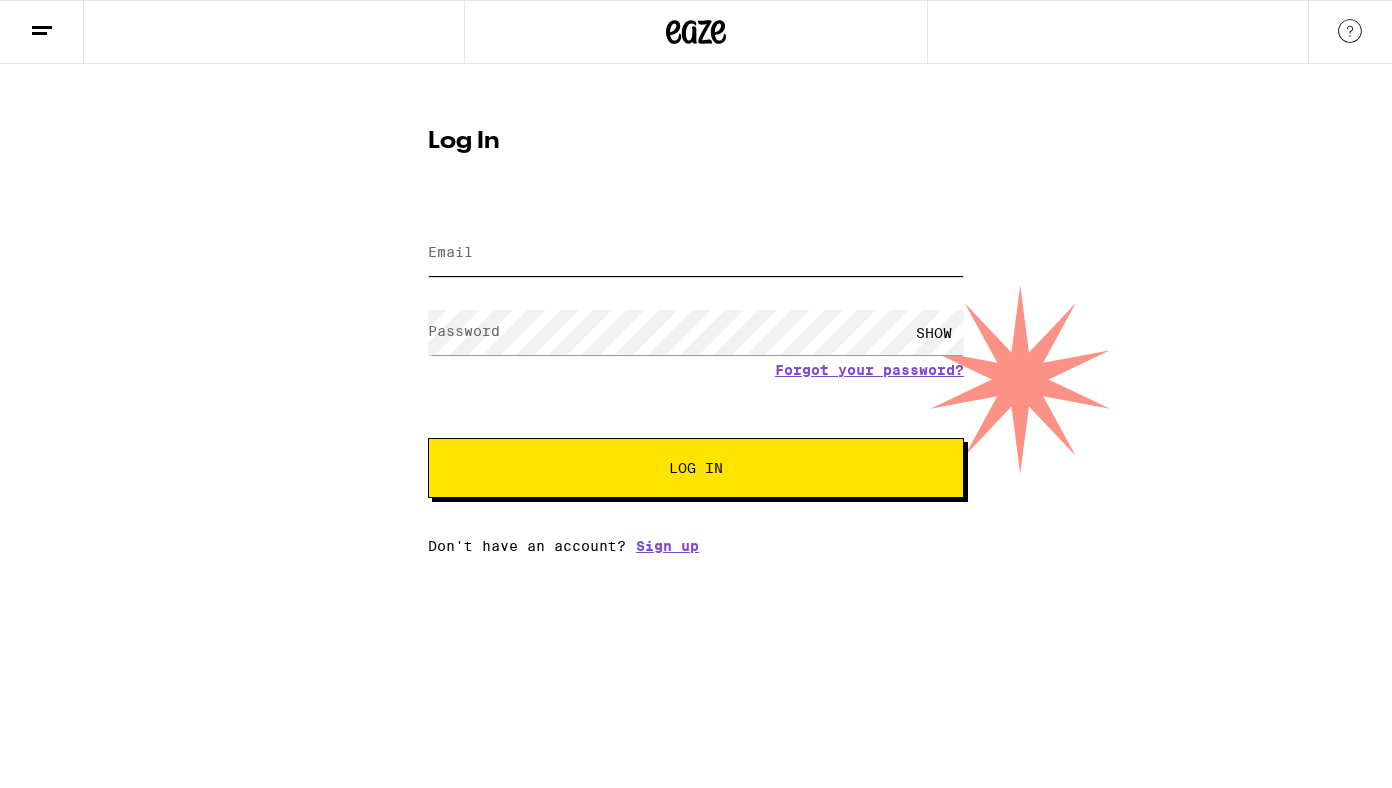 click on "Email" at bounding box center [696, 253] 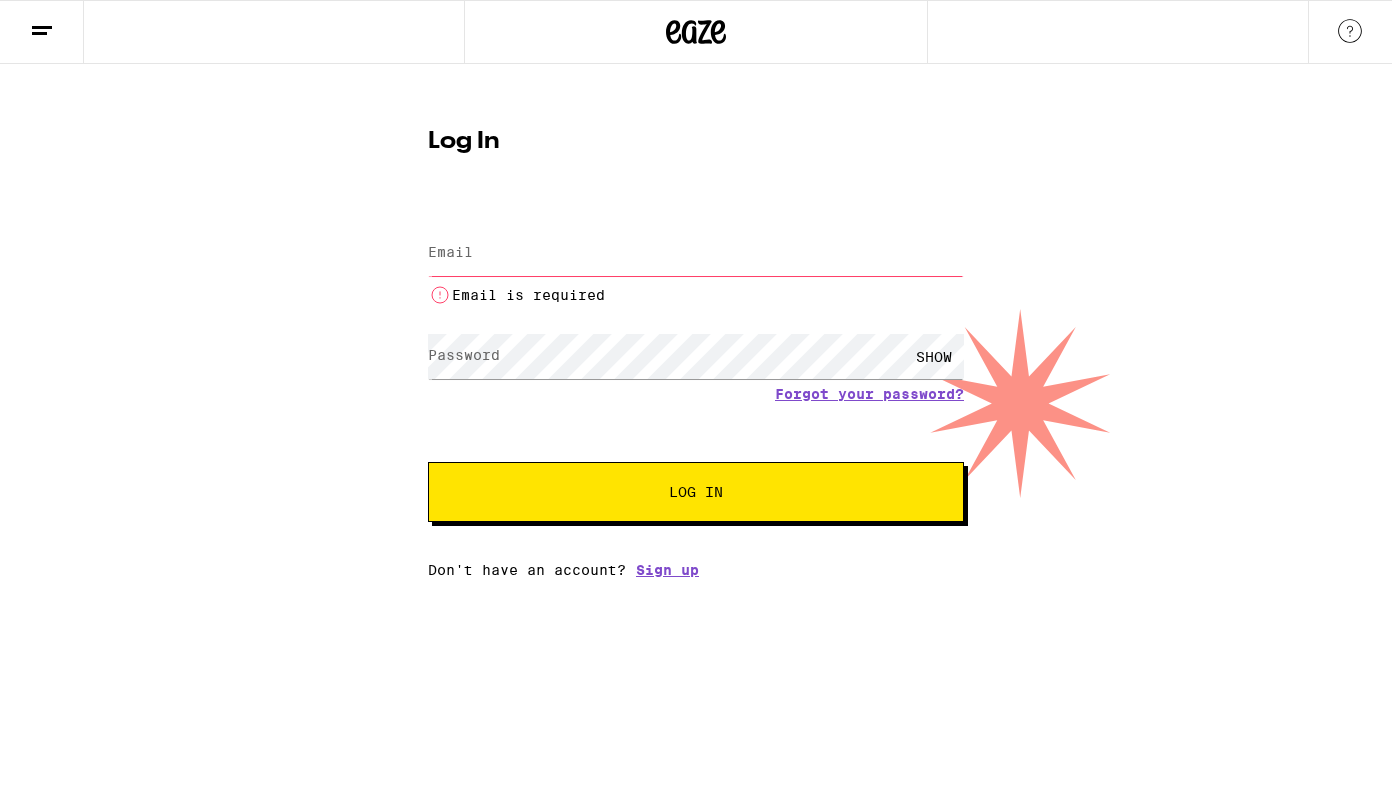 type on "zenscoe@gmail.com" 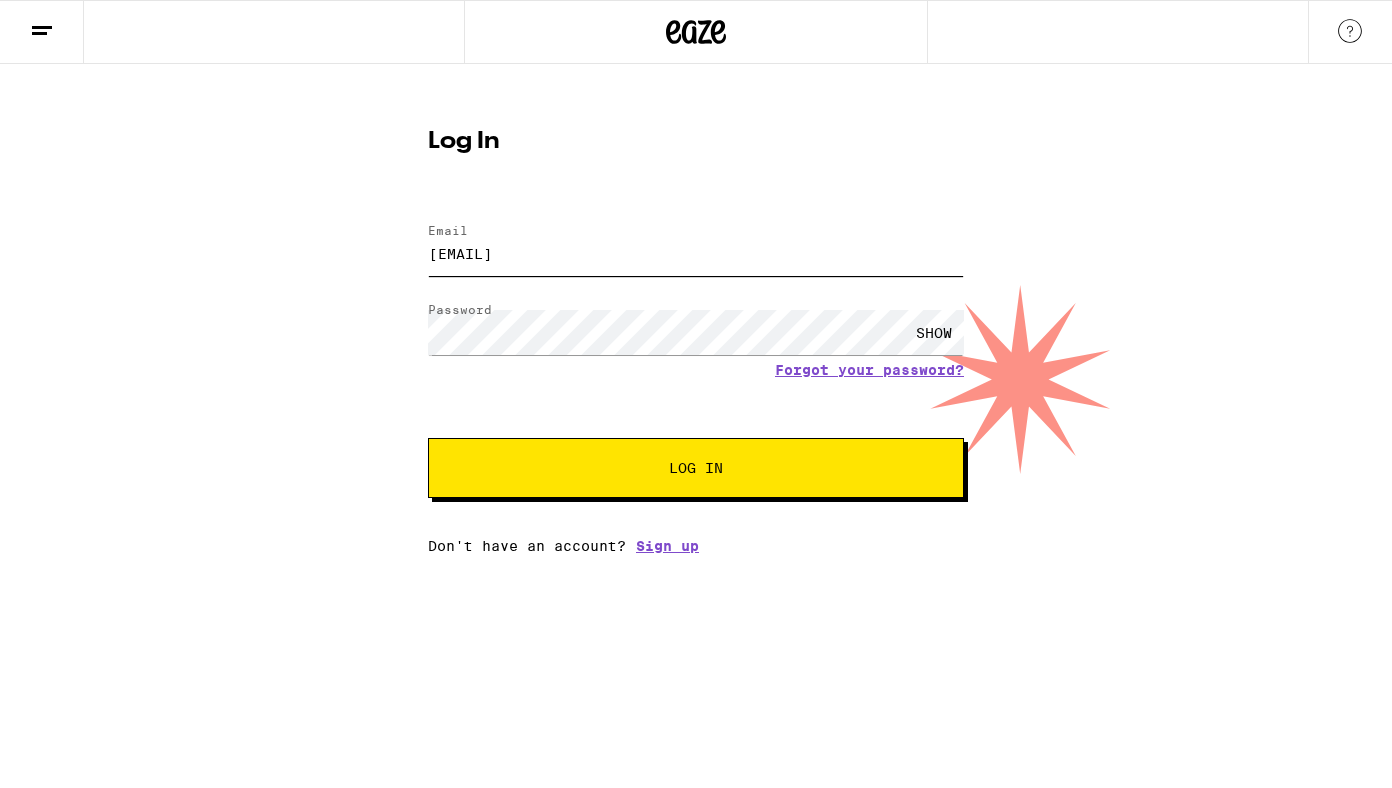 scroll, scrollTop: 0, scrollLeft: 0, axis: both 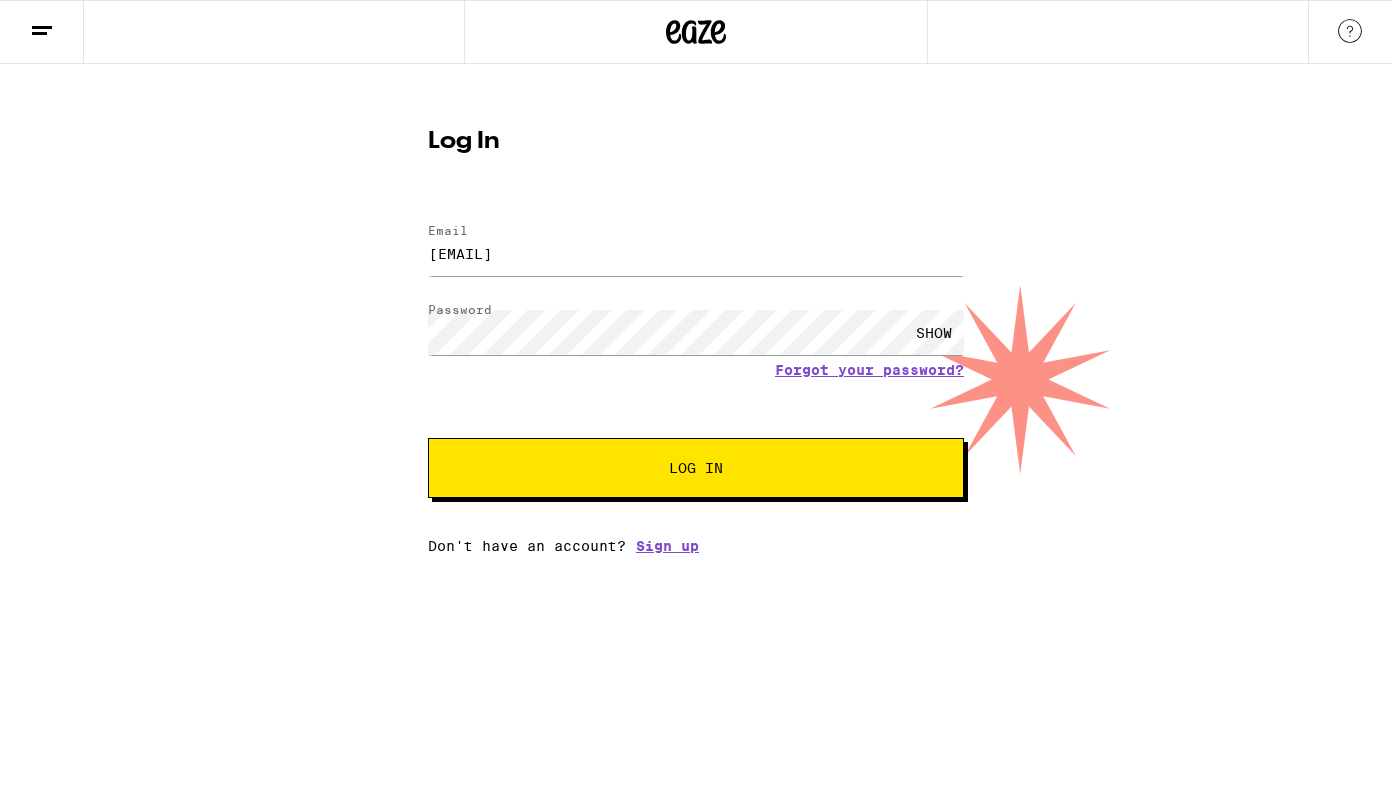 click on "Log In" at bounding box center [696, 468] 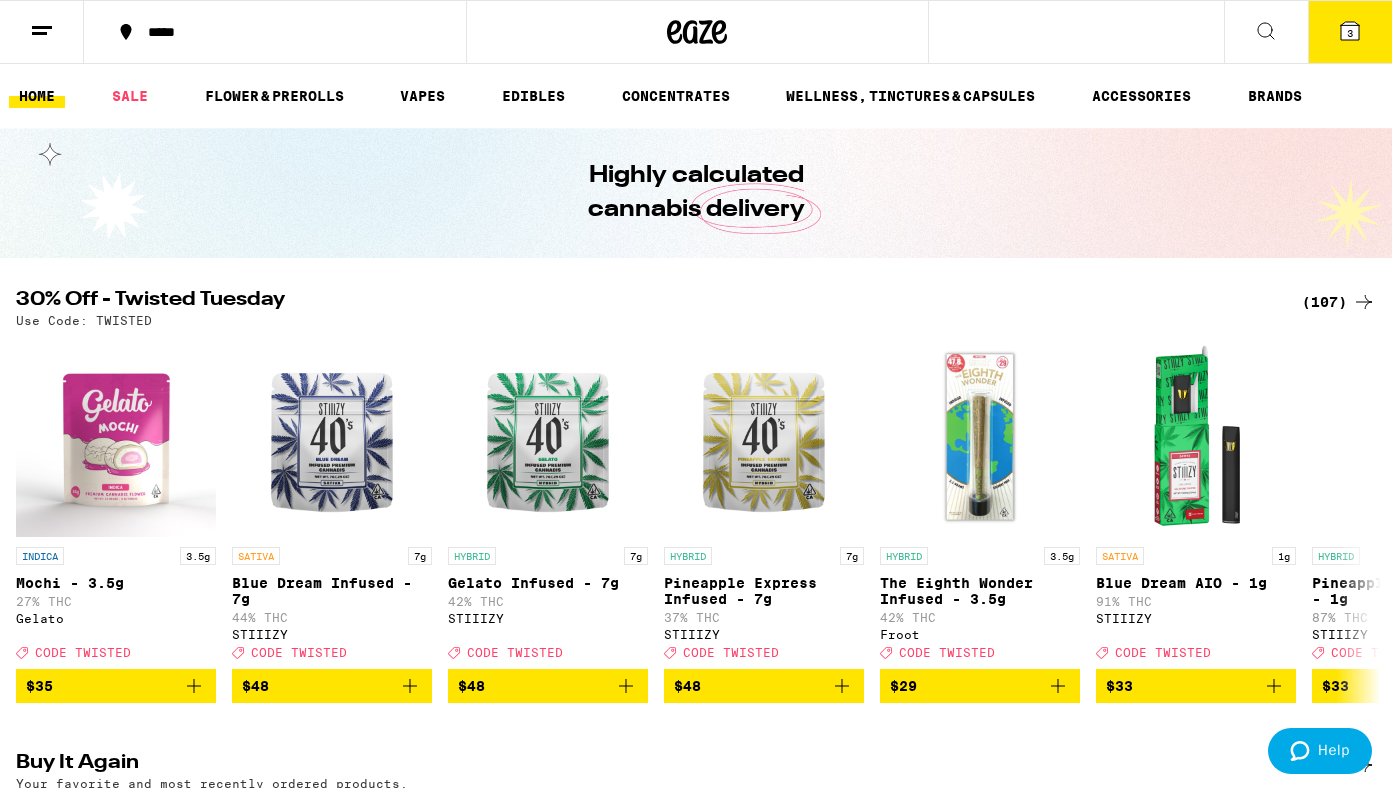 scroll, scrollTop: 0, scrollLeft: 0, axis: both 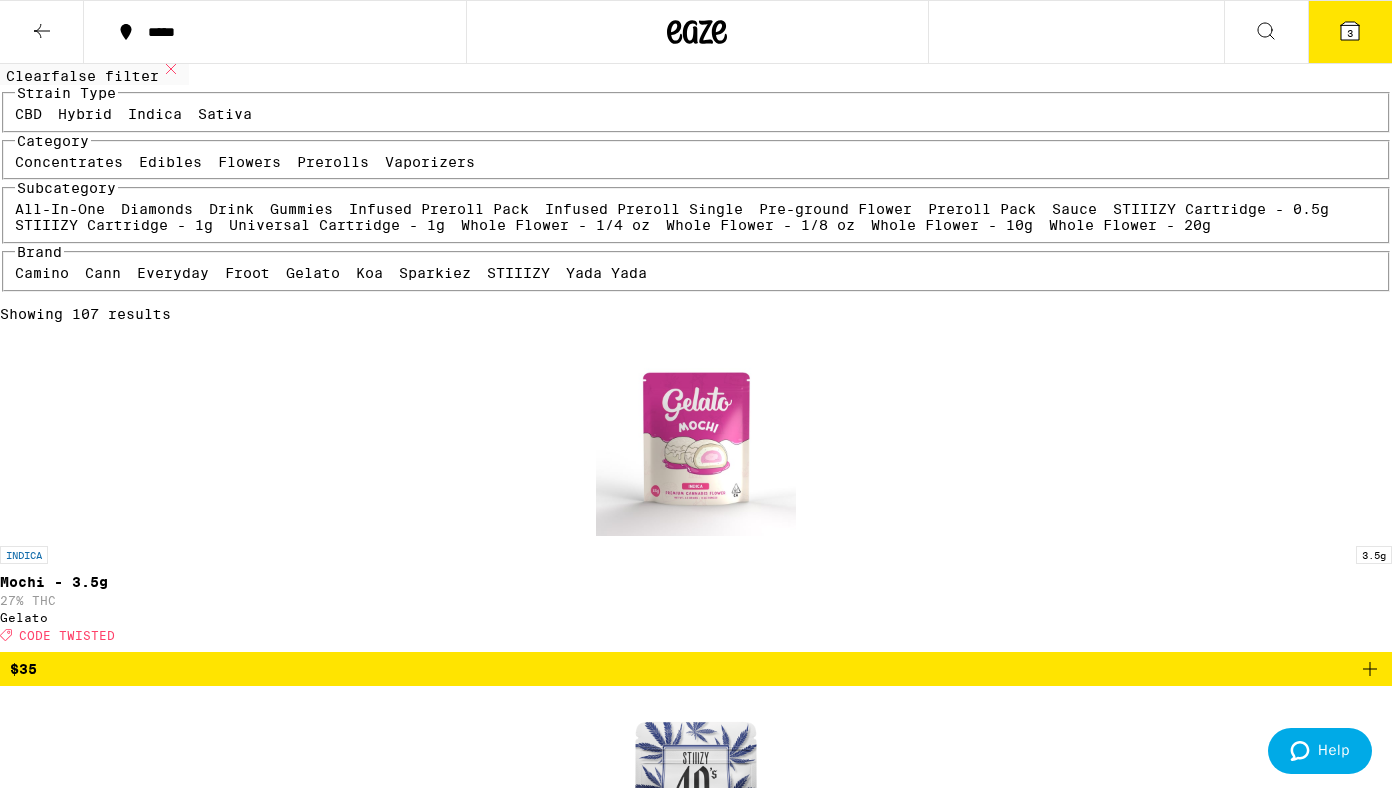 click on "Infused Preroll Pack" at bounding box center (439, 209) 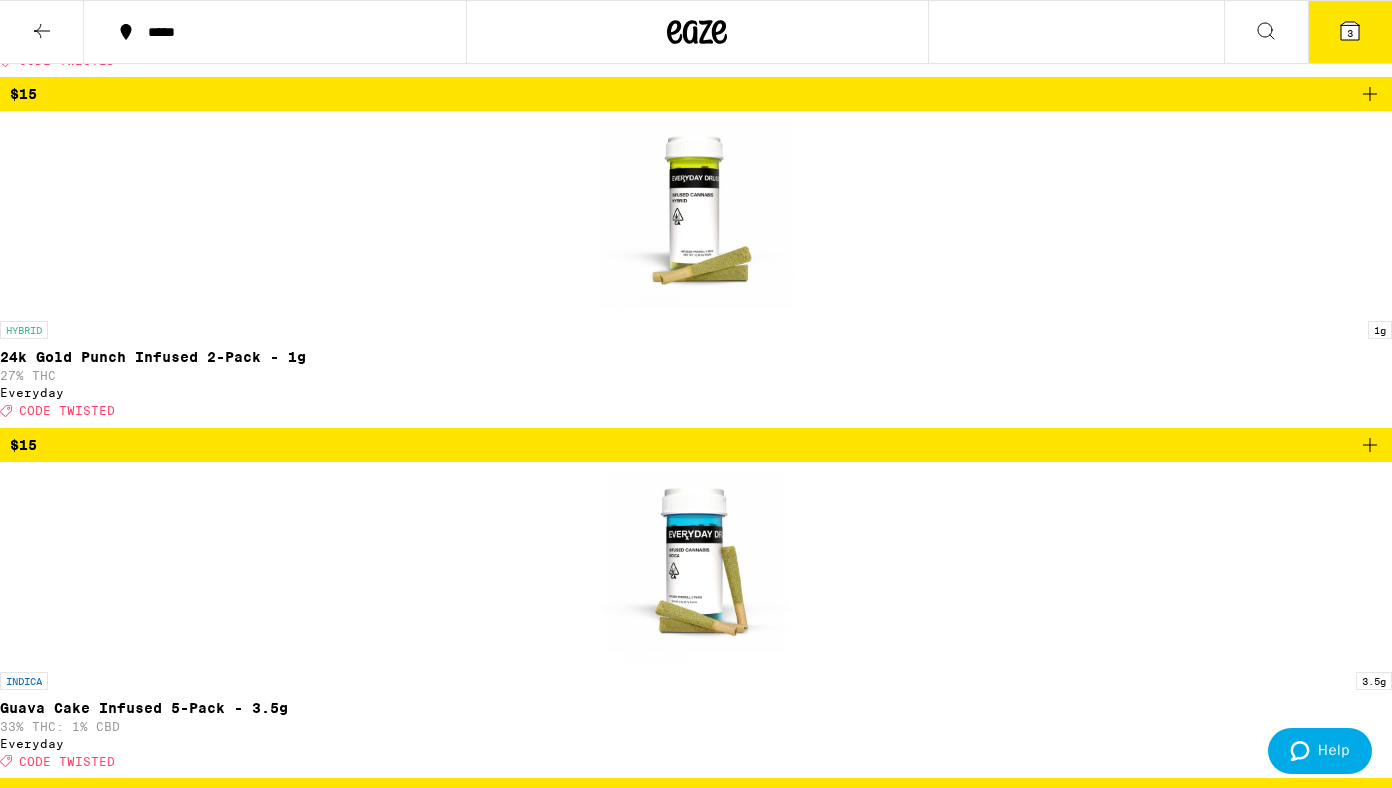scroll, scrollTop: 1454, scrollLeft: 0, axis: vertical 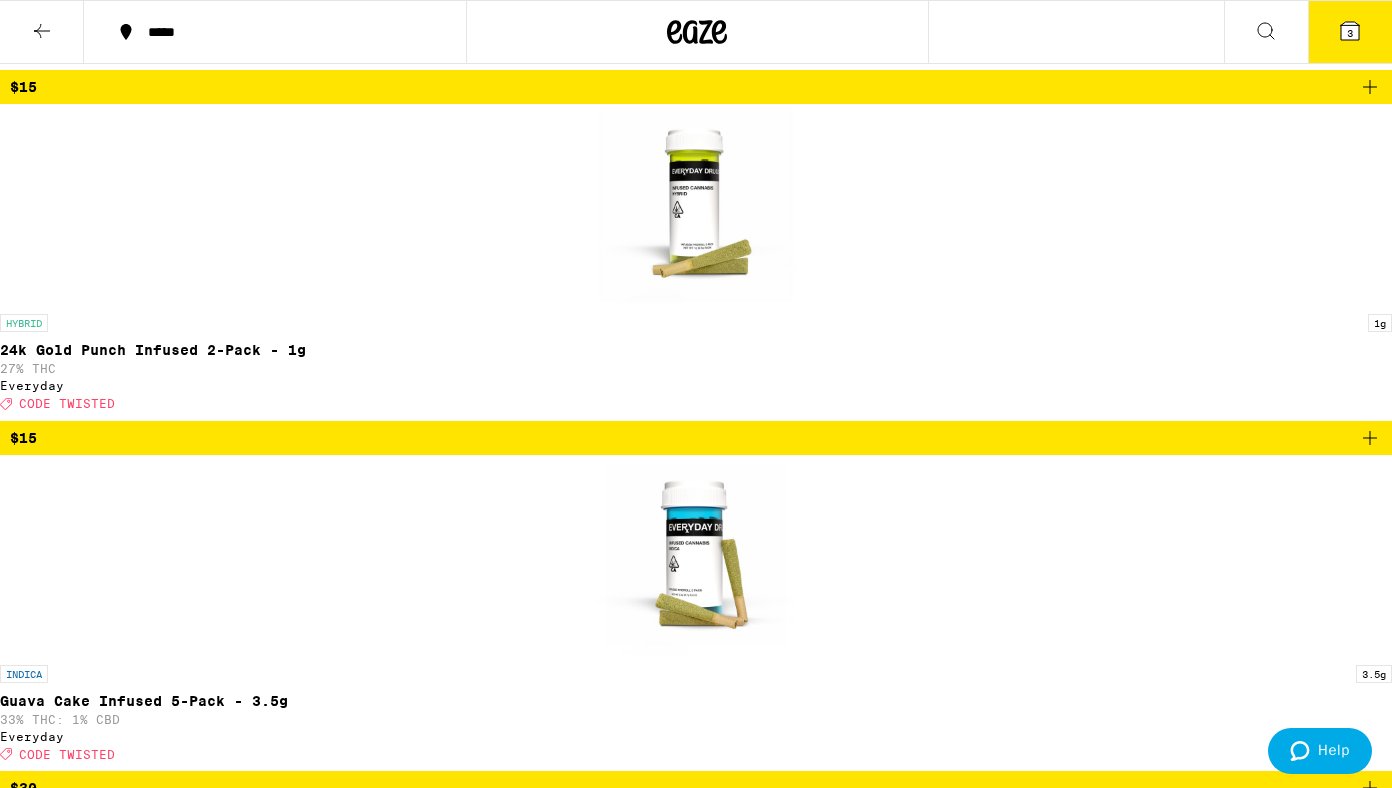 click 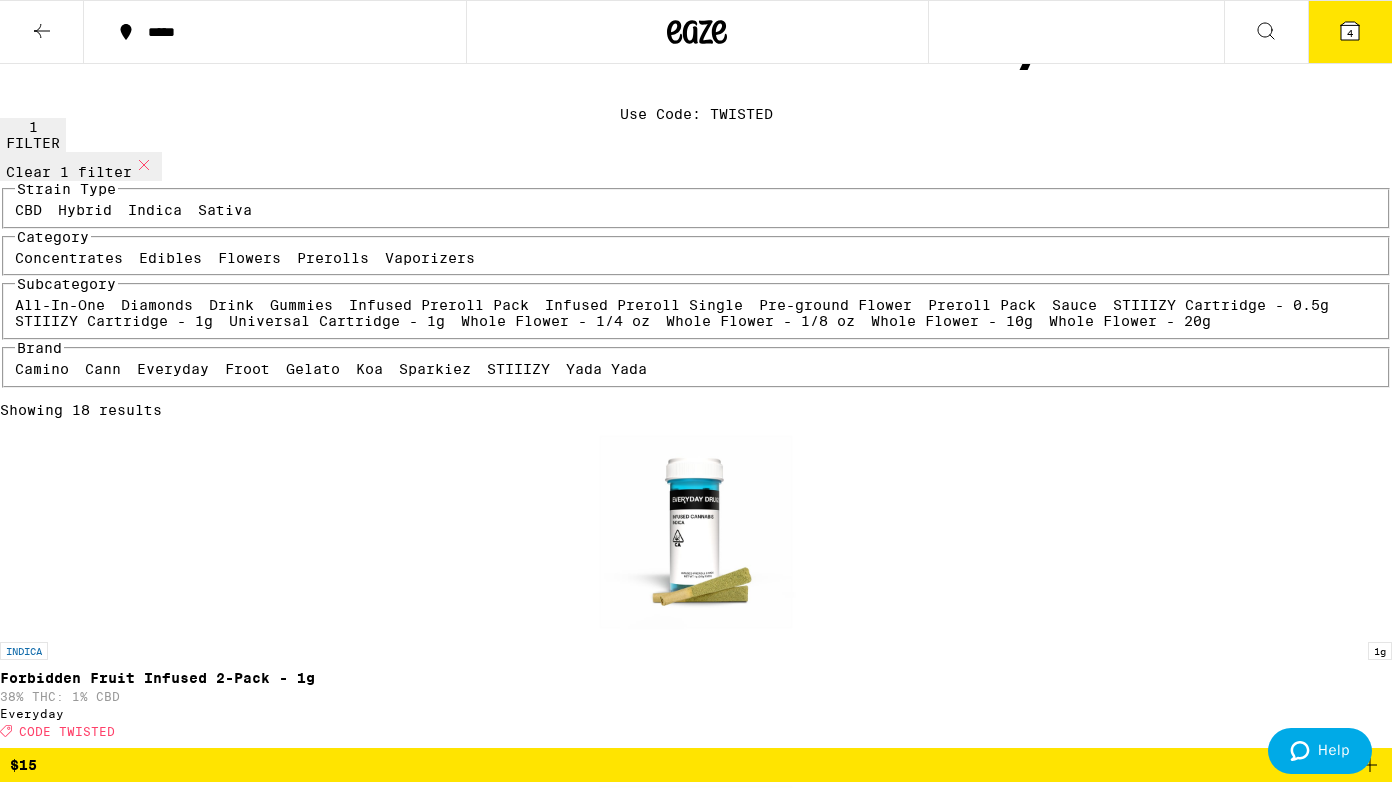 scroll, scrollTop: 67, scrollLeft: 0, axis: vertical 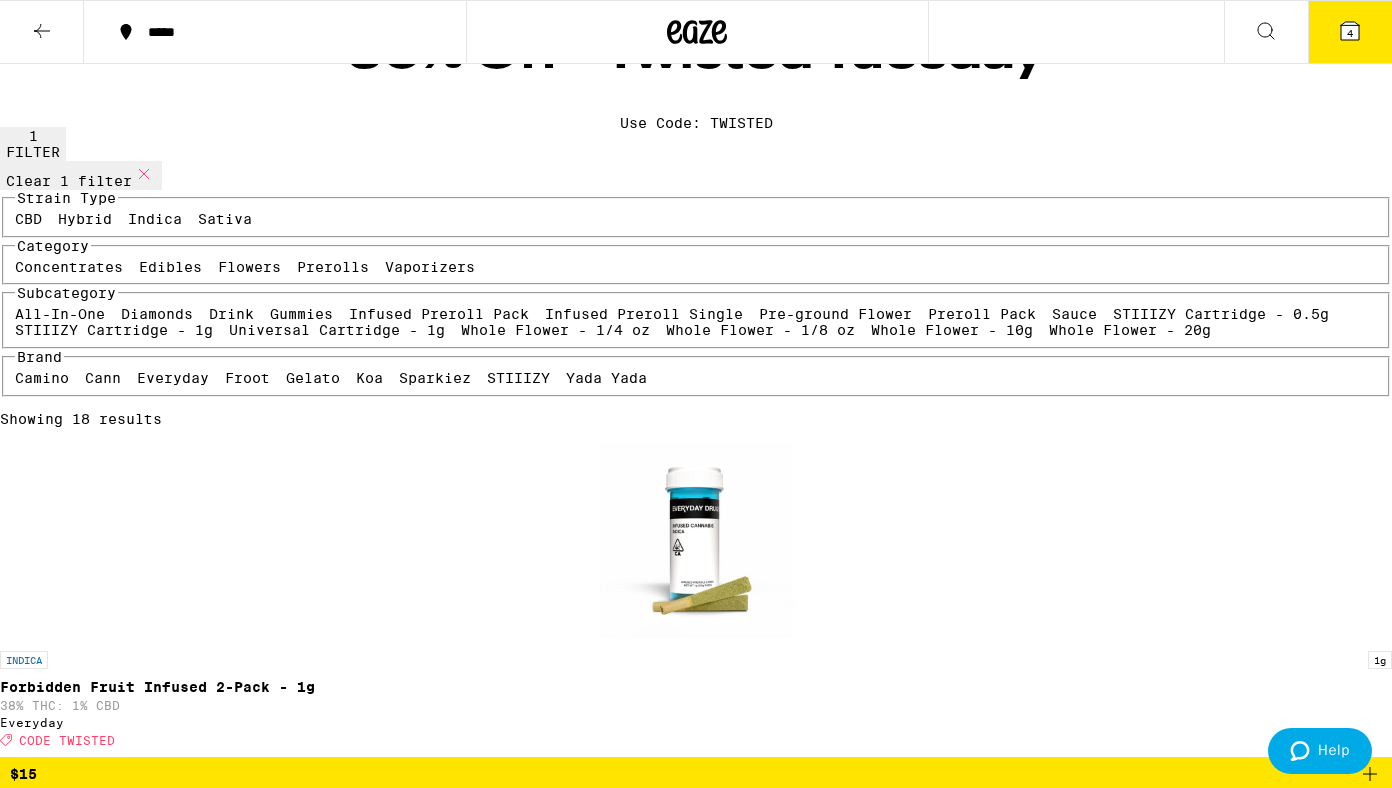 click on "Infused Preroll Pack" at bounding box center [439, 314] 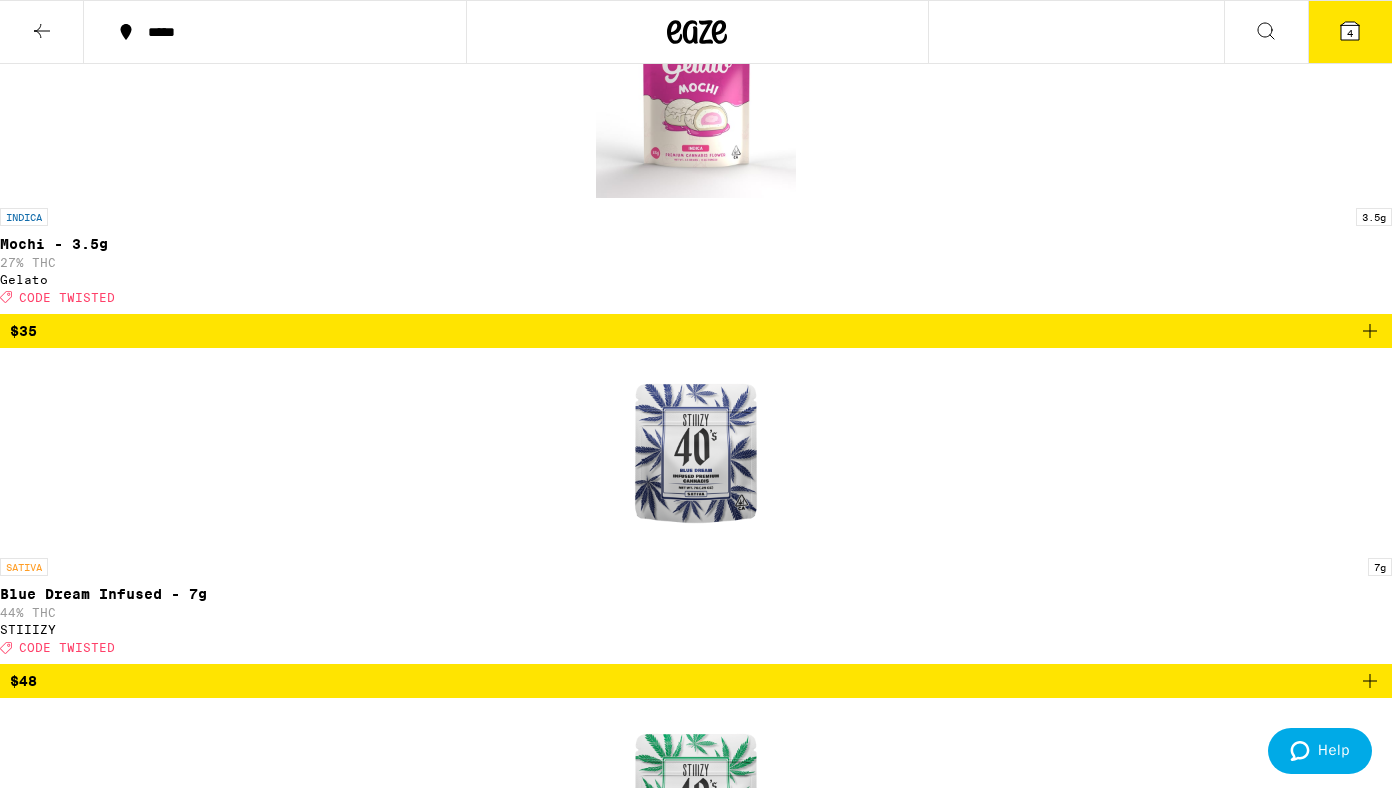 scroll, scrollTop: 498, scrollLeft: 0, axis: vertical 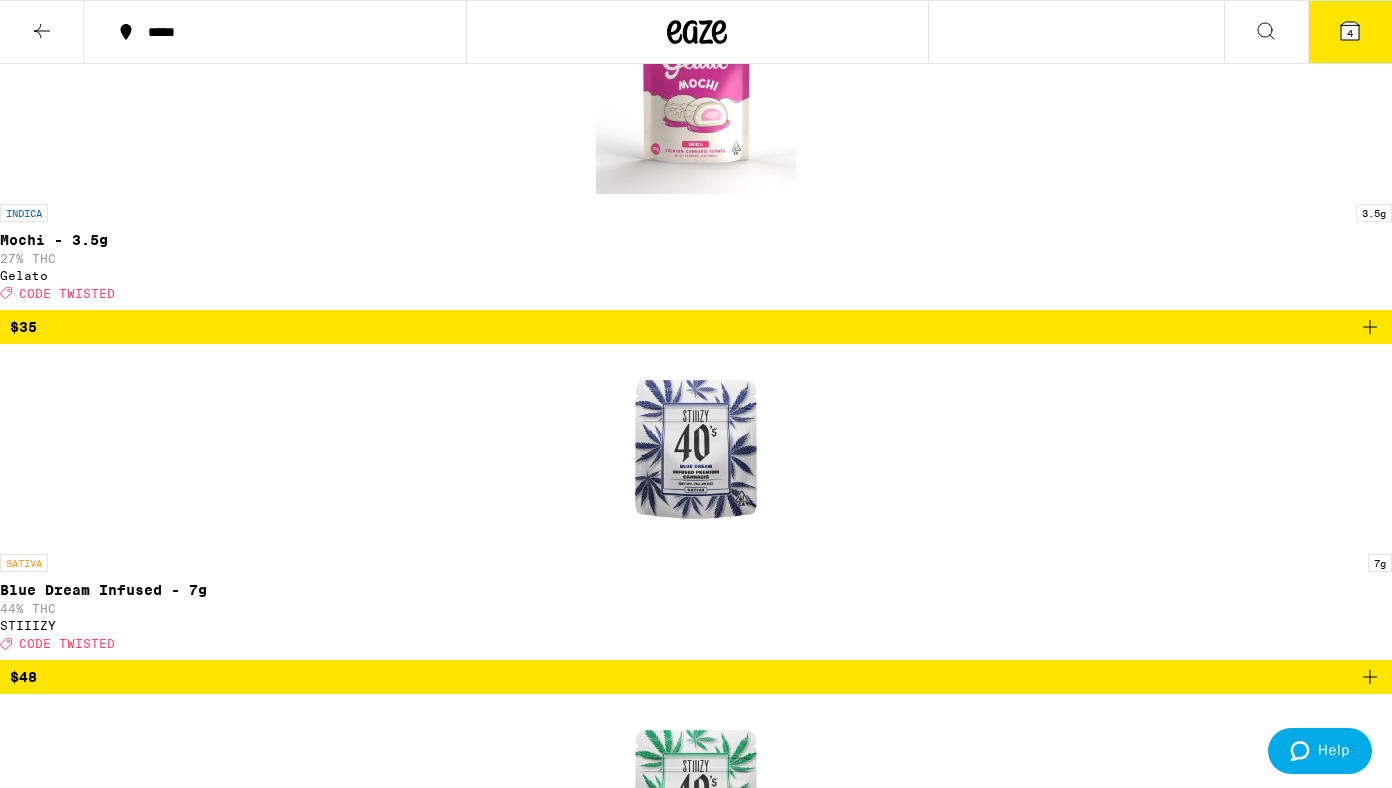 click on "Whole Flower - 20g" at bounding box center (1130, -117) 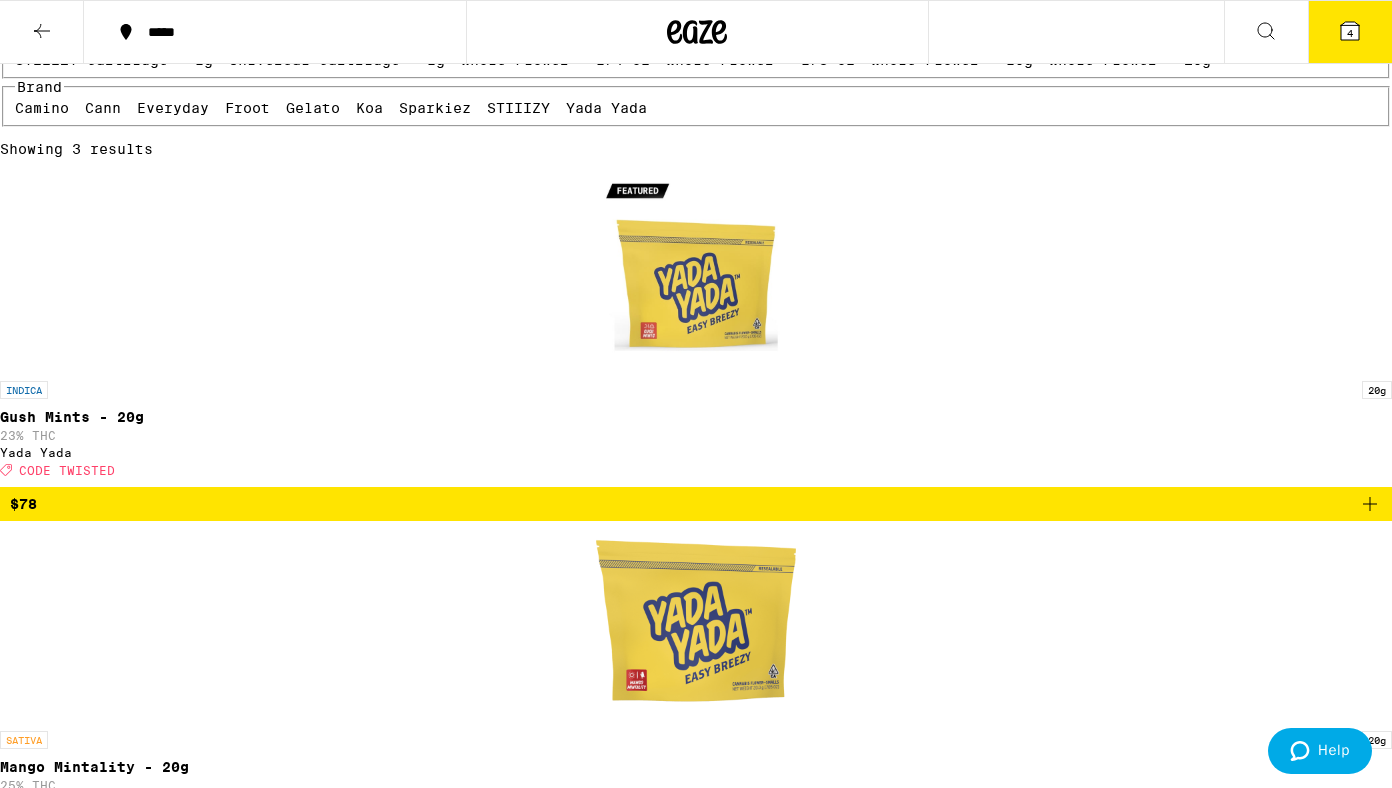 scroll, scrollTop: 475, scrollLeft: 0, axis: vertical 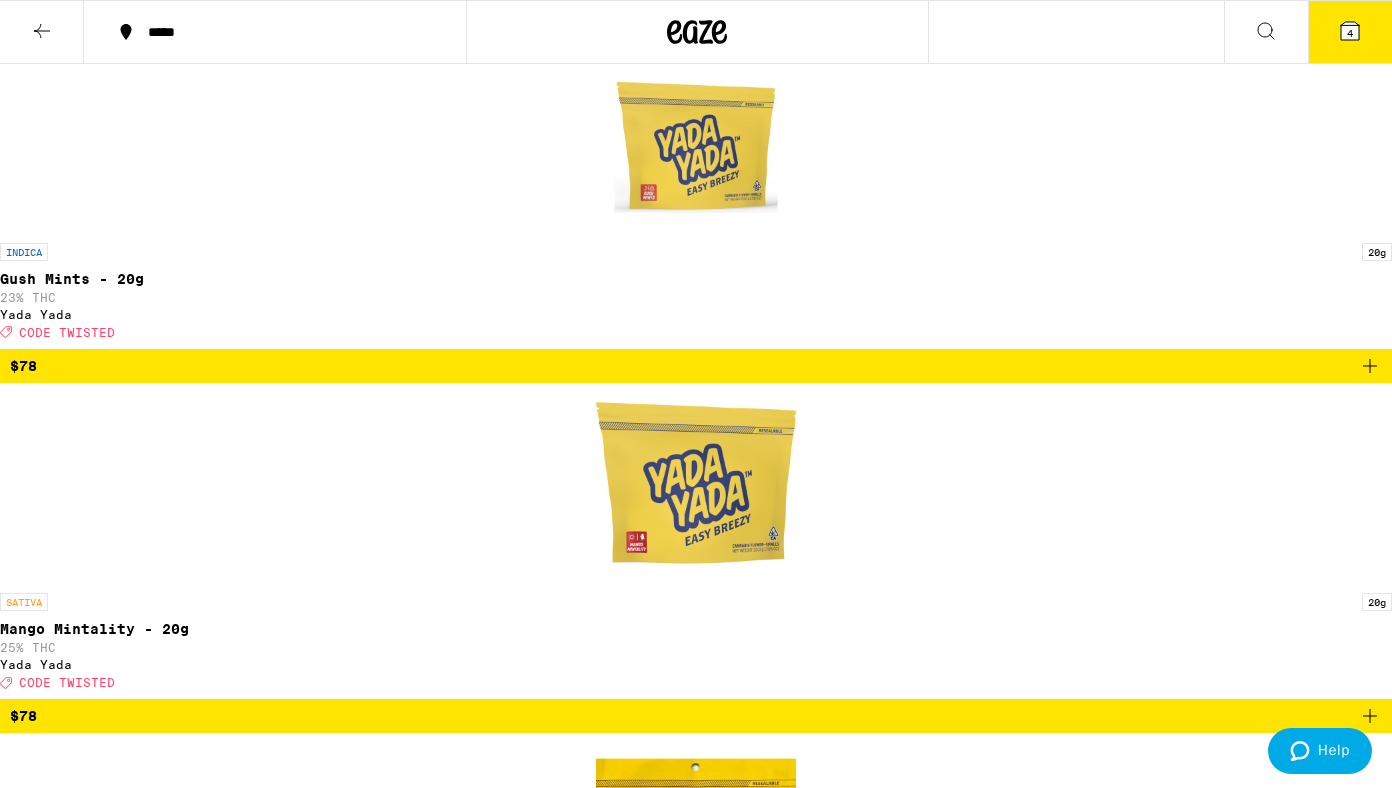 click on "Whole Flower - 10g" at bounding box center (952, -78) 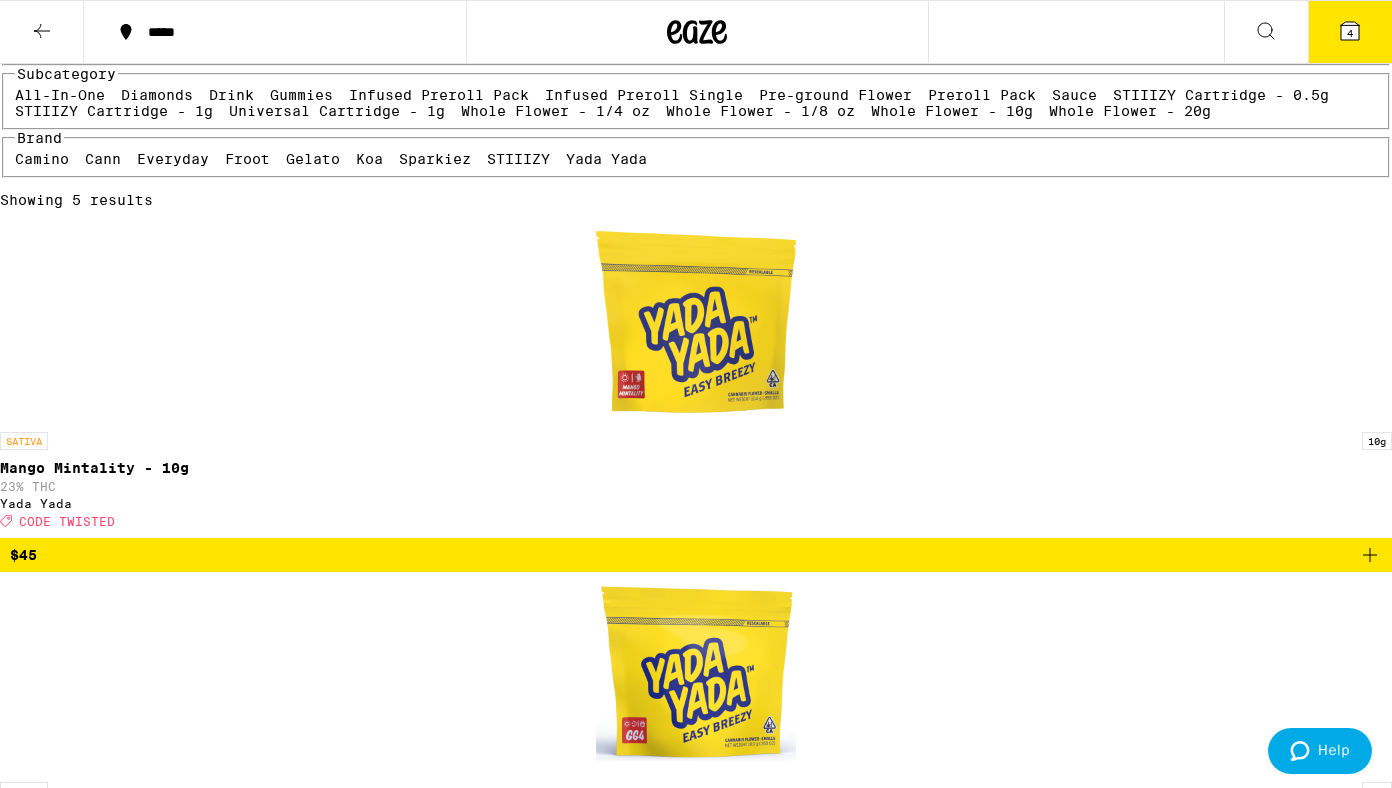 scroll, scrollTop: 290, scrollLeft: 0, axis: vertical 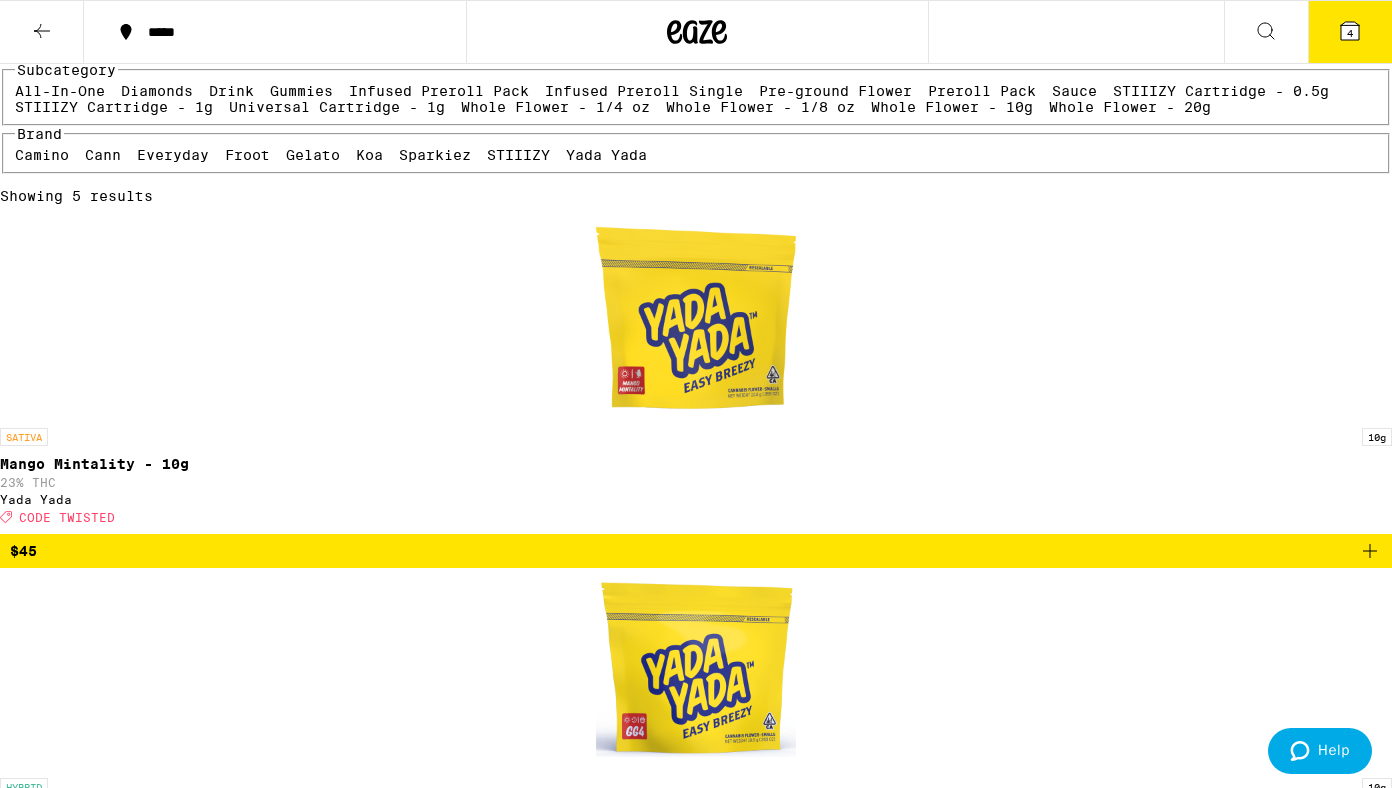 click 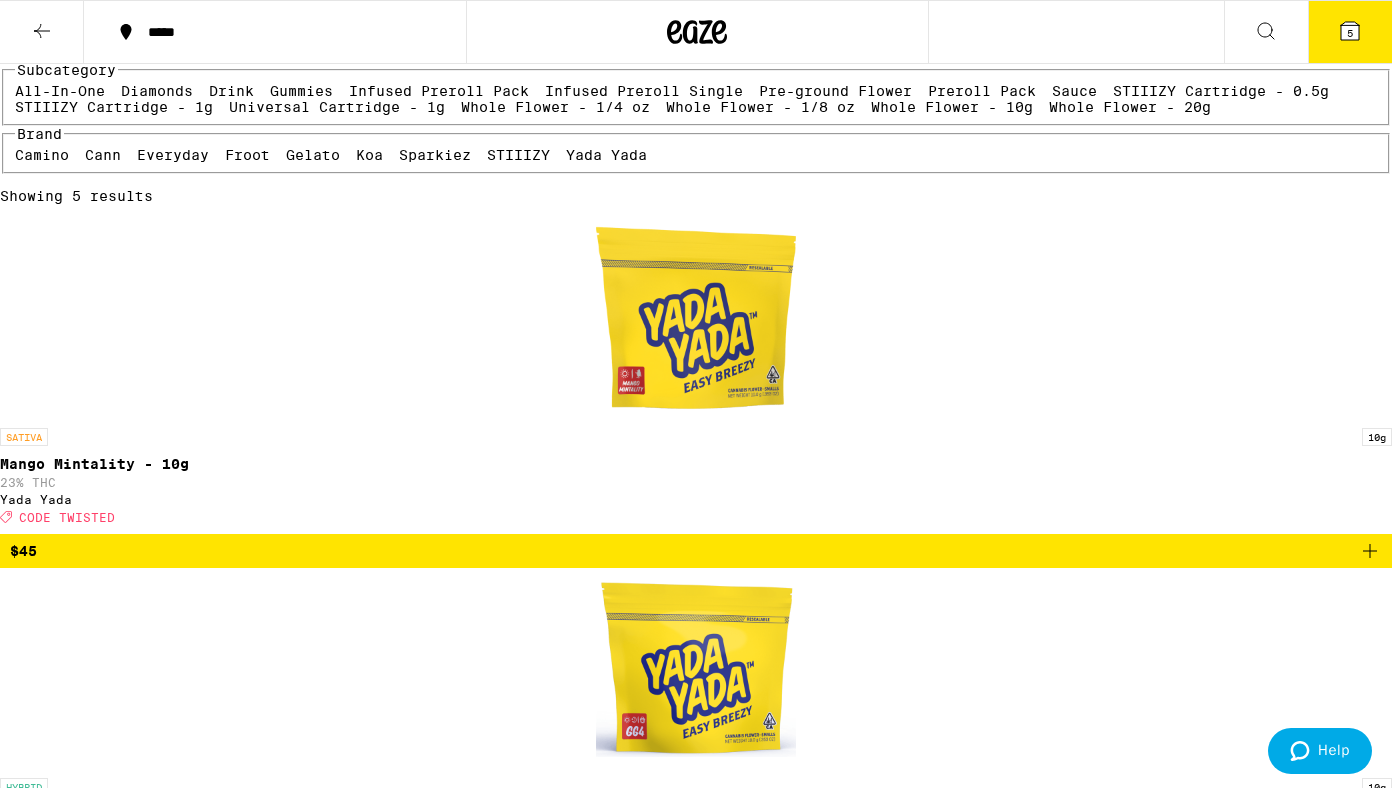 click 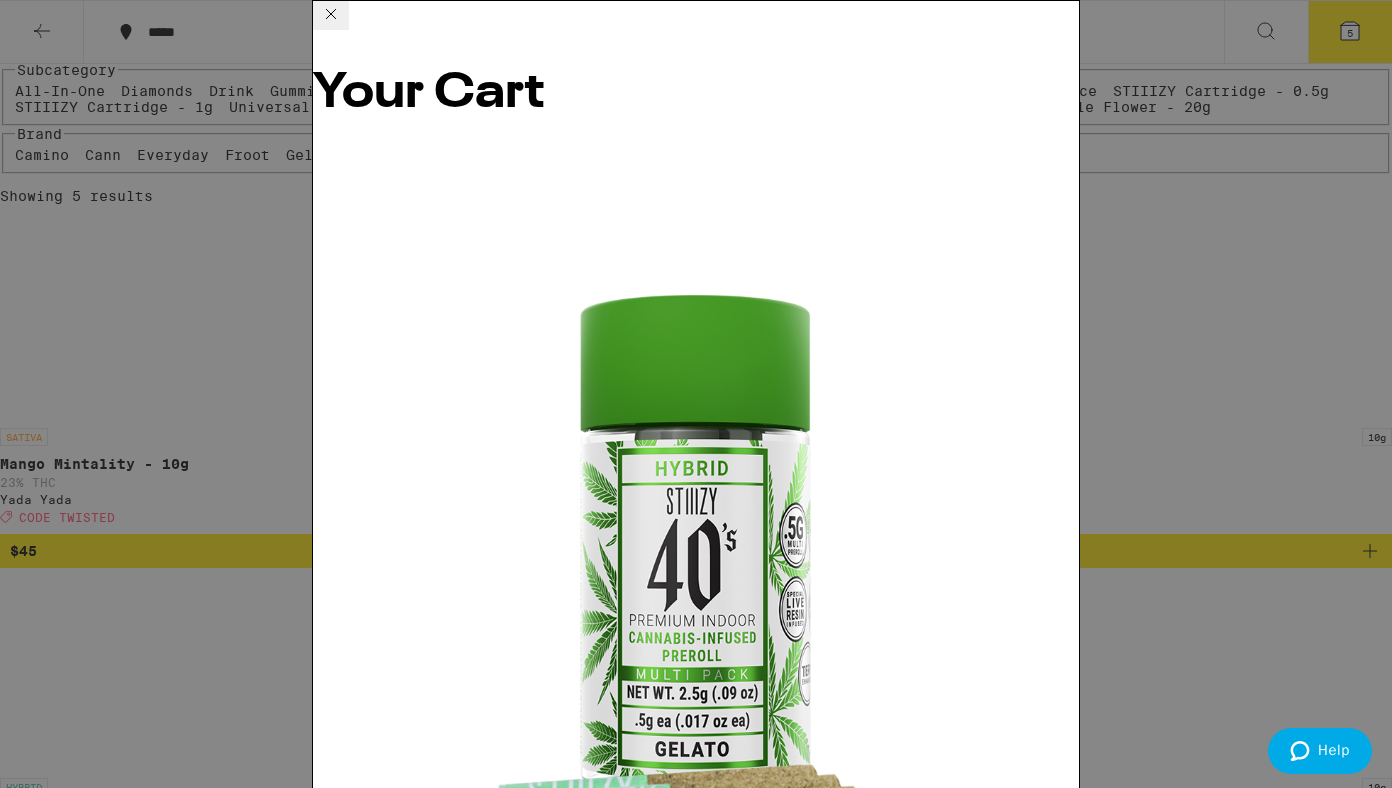 click 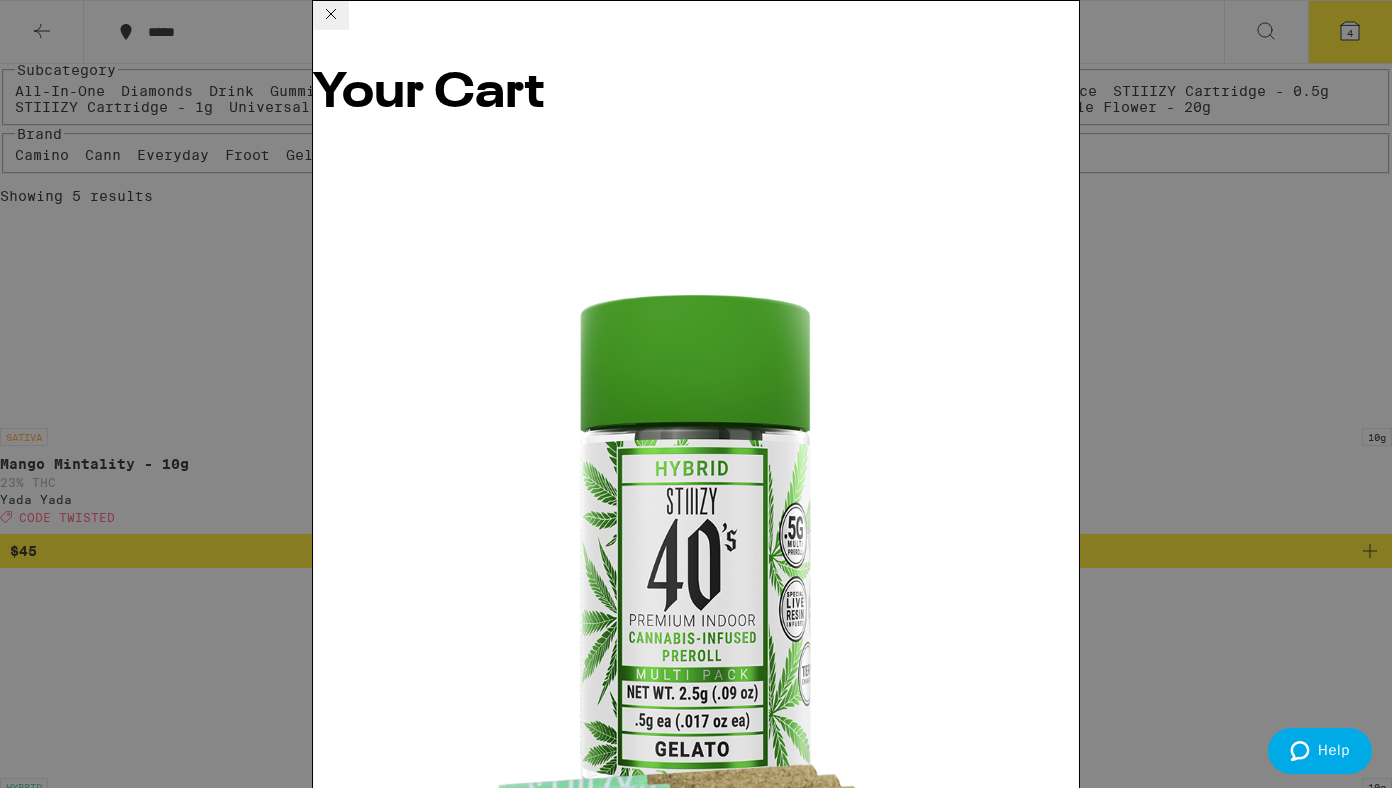 click 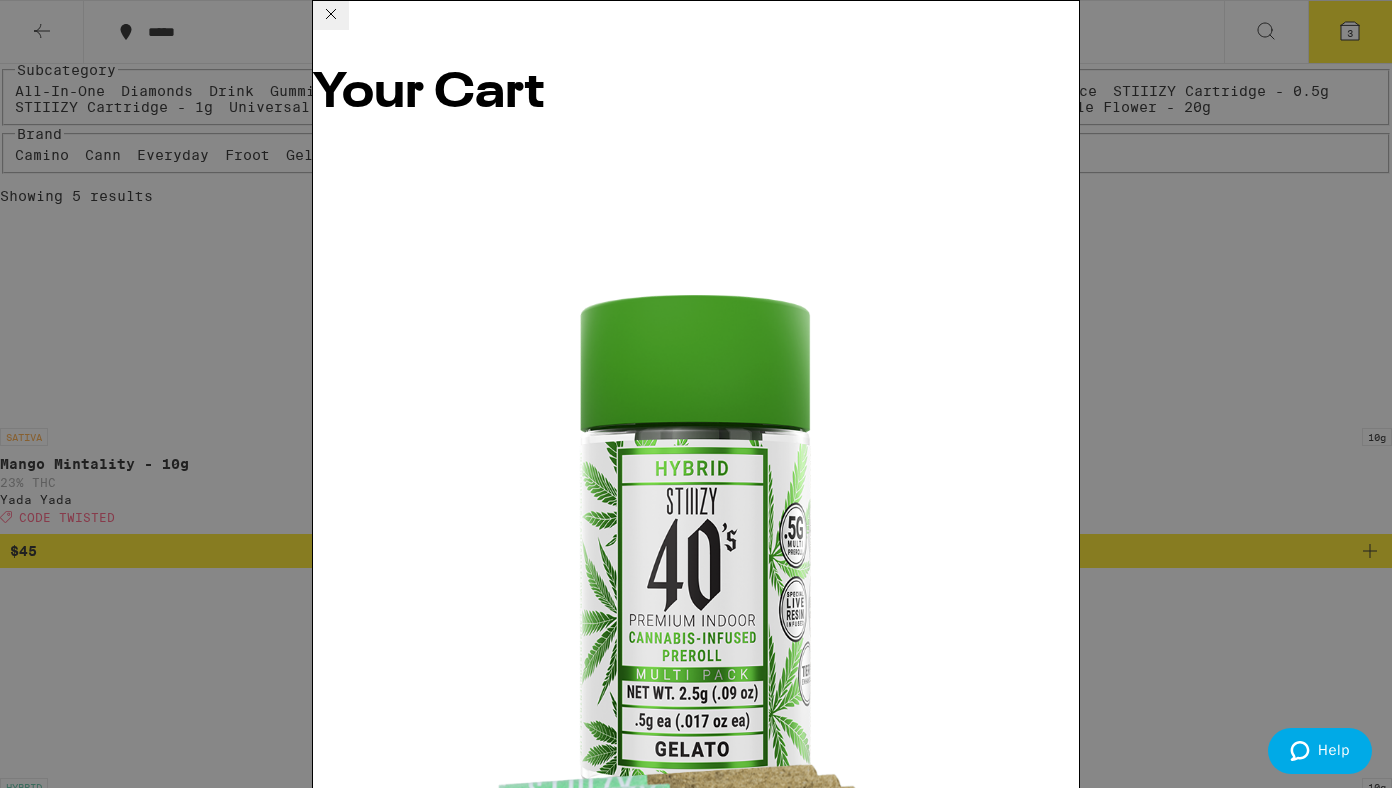 click 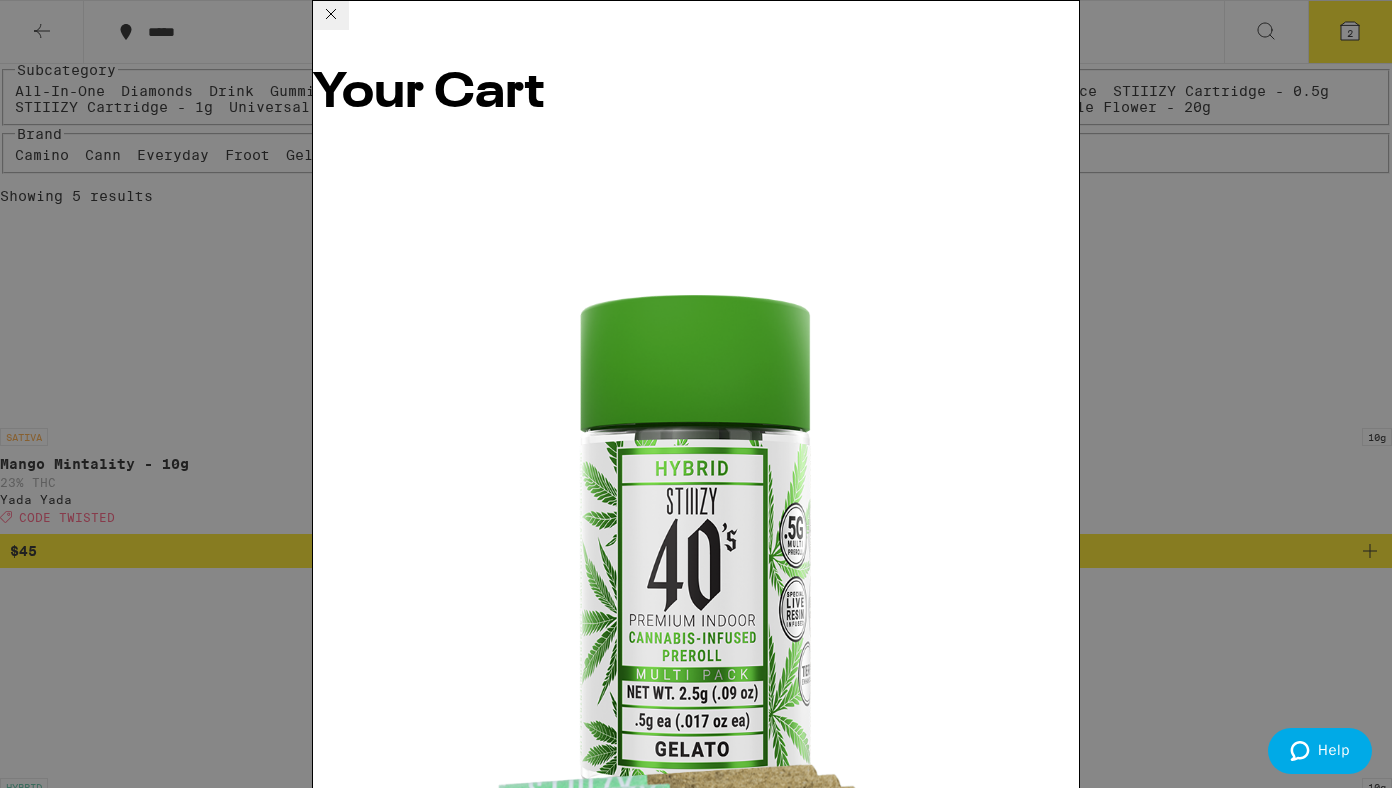 click on "Your Cart Gelato Infused 5-Pack - 2.5g STIIIZY $37 1 Mango Mintality - 20g Yada Yada $78 1 You may also like... HYBRID 2.5g Shirley Temple Quad Infused 5-Pack - 2.5g Jeeter $40 SATIVA 1g Hawaiian AIO - 1g Jeeter $30 HYBRID Pear 1:1 THC:CBG Gummies WYLD $20 HYBRID 7g Classic Hybrid 10-Pack - 7g Birdies $30 SATIVA 1g Banana Runtz AIO - 1g Circles Base Camp $30 HYBRID 1g The Z - 1g Punch Edibles $23 HYBRID 1g Melon Mojito Liquid Diamonds AIO - 1g GoldDrop $29 SATIVA 1g Bliss: Blue Dream - 1g New Norm $33 SATIVA 3.5g Lowell 35s: Trailblazer 10-Pack - 3.5g Lowell Farms $30 INDICA 3.5g Lowell 35s: Dreamweaver 10 Pack - 3.5g Lowell Farms $30 Subtotal $115.00 Delivery $5.00 Free delivery for $75+ orders! Taxes & Fees More Info $58.00 Order Total $173.00 ⚠️ The products in this order can expose you to chemicals including marijuana or cannabis smoke, which is known to the State of California to cause cancer and birth defects or other reproductive harm. For more information go to https:// www.P65Warnings.ca.gov" at bounding box center [696, 394] 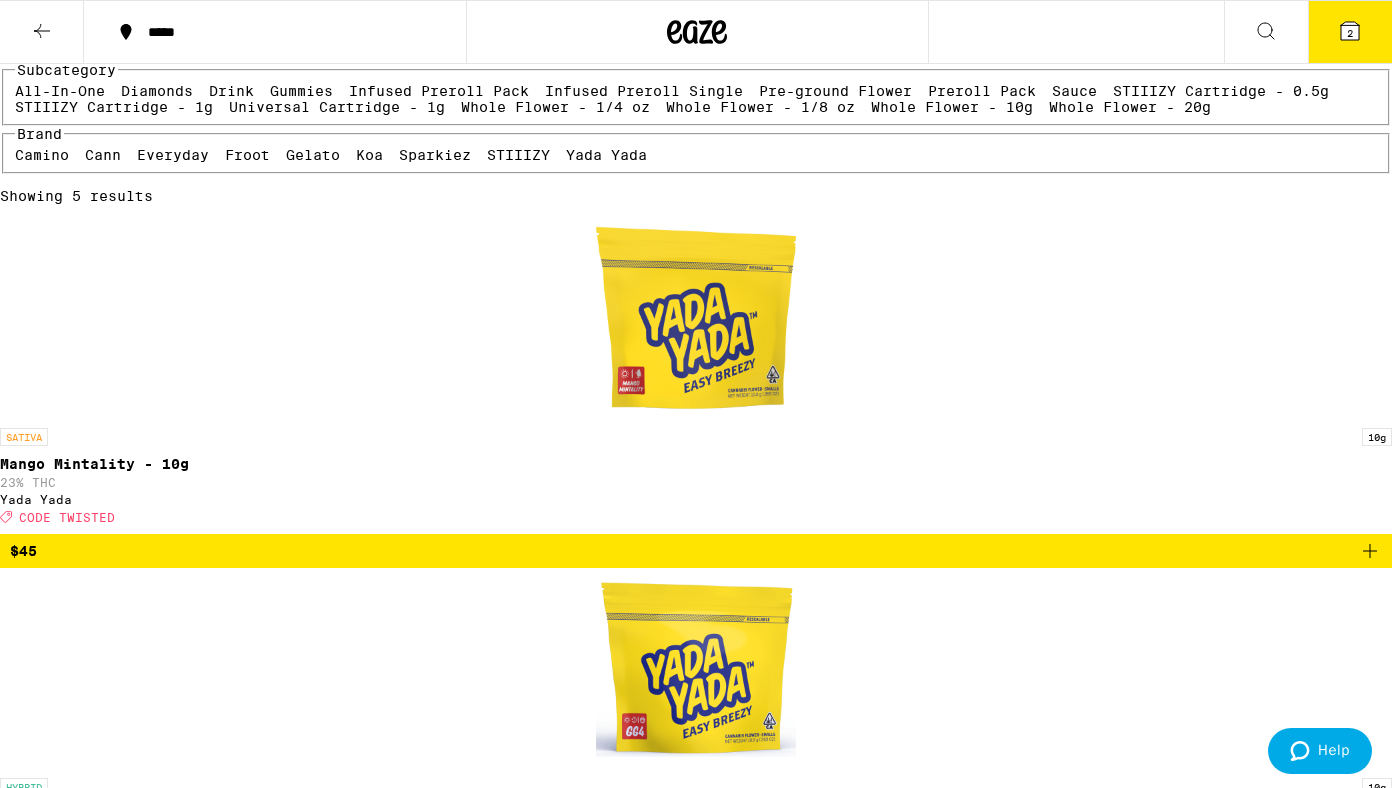 scroll, scrollTop: 0, scrollLeft: 0, axis: both 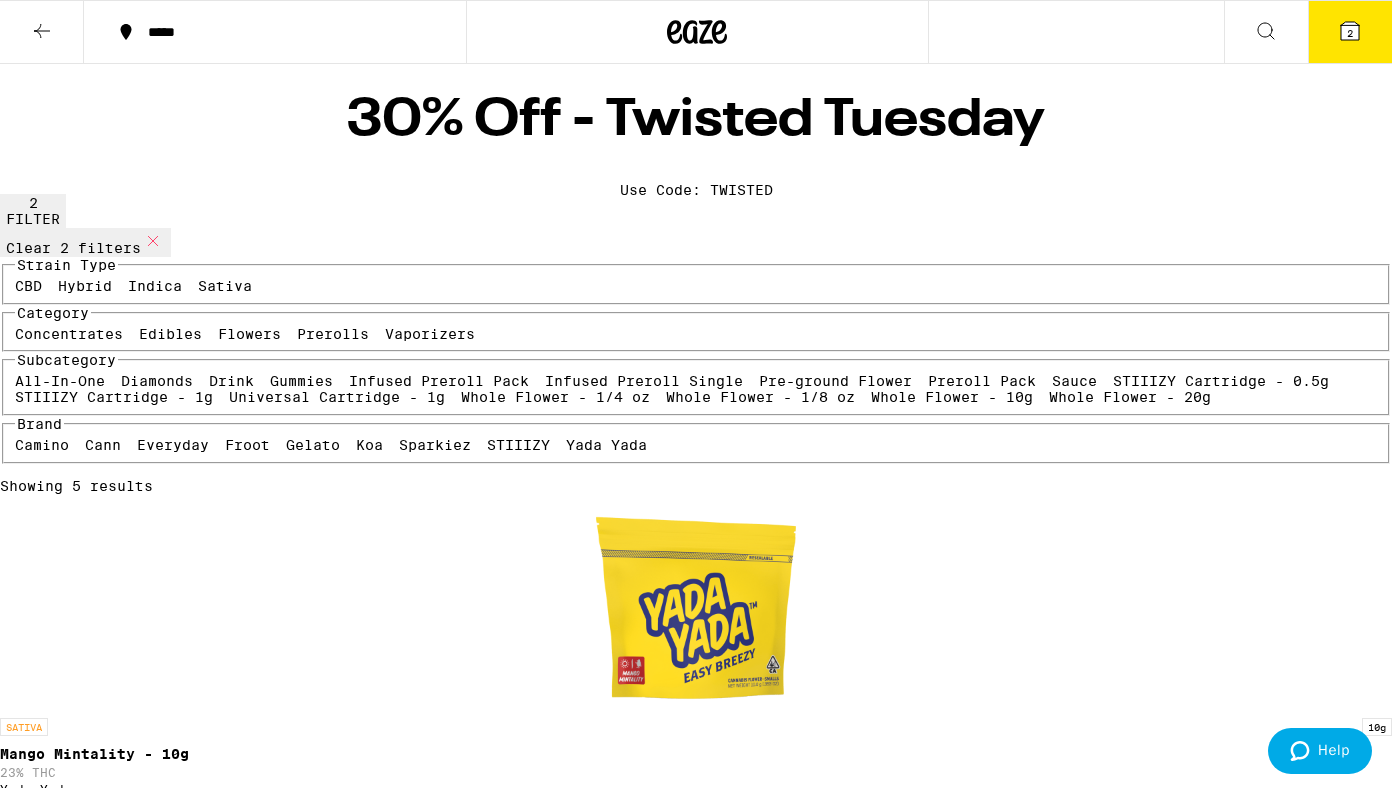 click 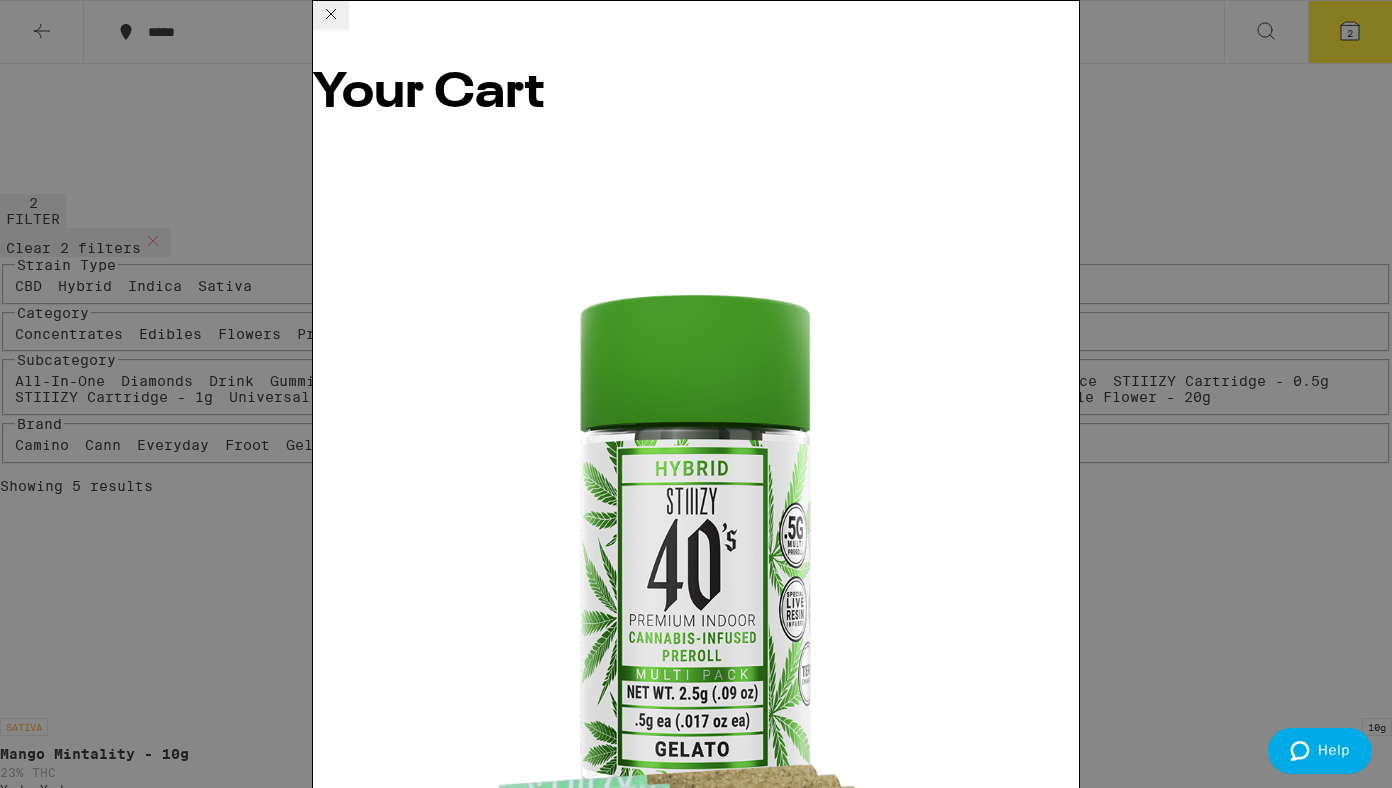 click on "Apply Promo" at bounding box center (368, 2768) 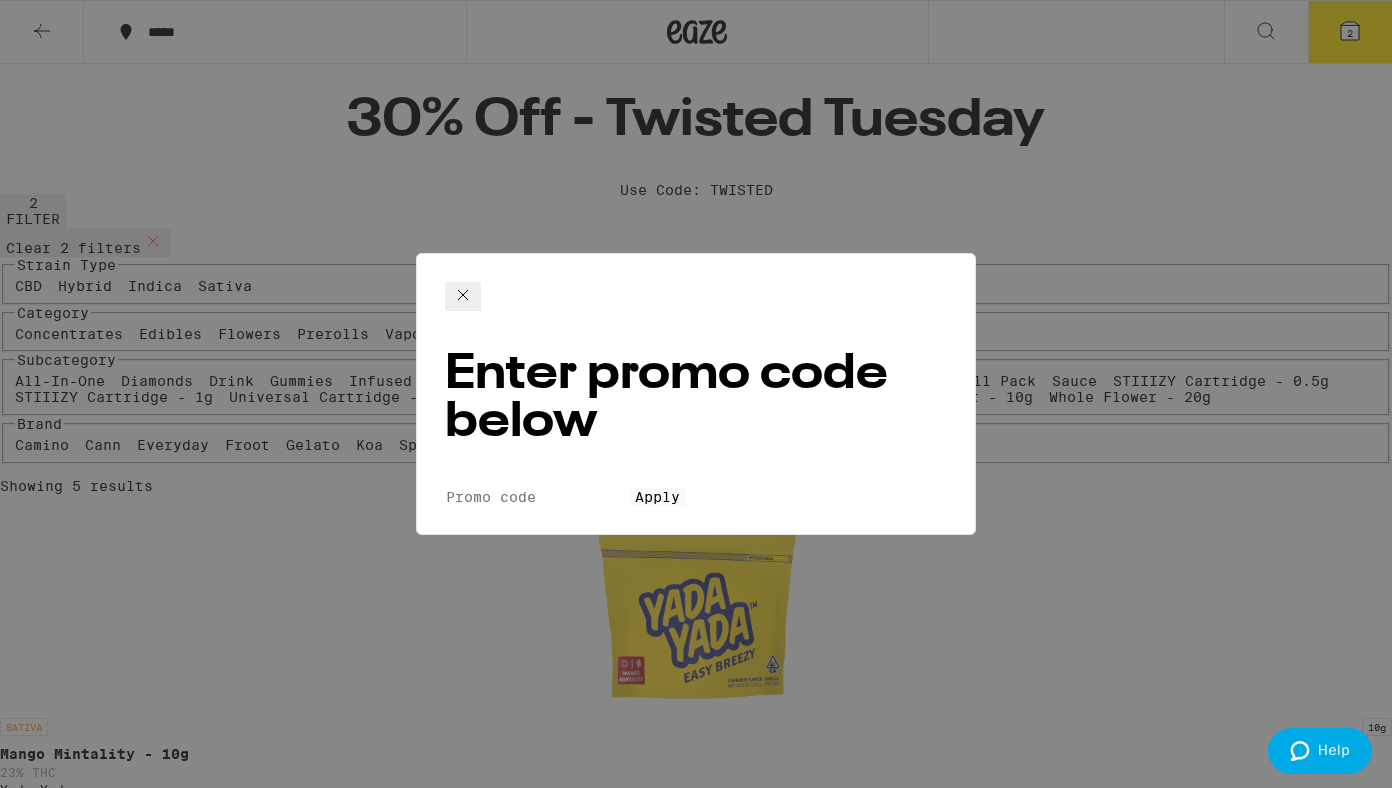 click on "Promo Code" at bounding box center (537, 497) 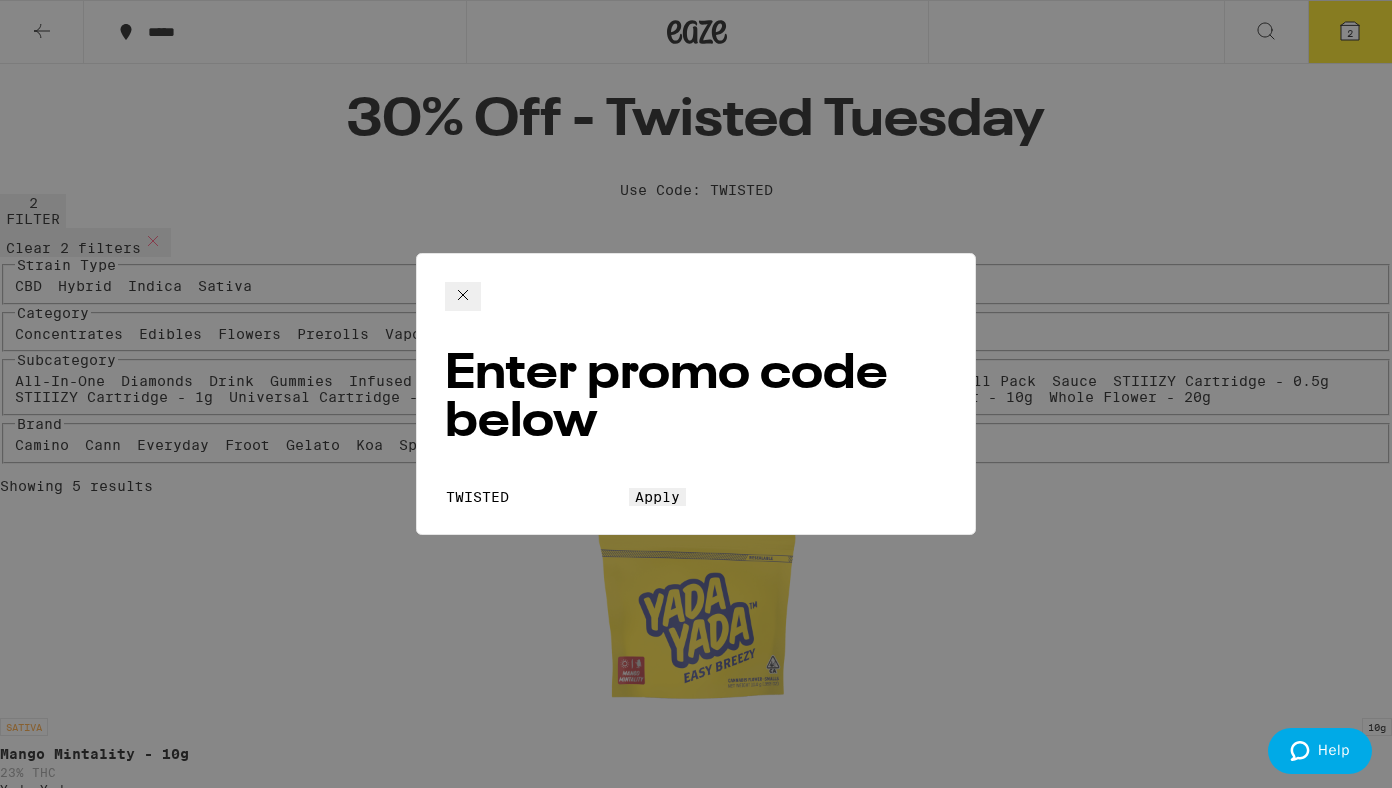 type on "TWISTED" 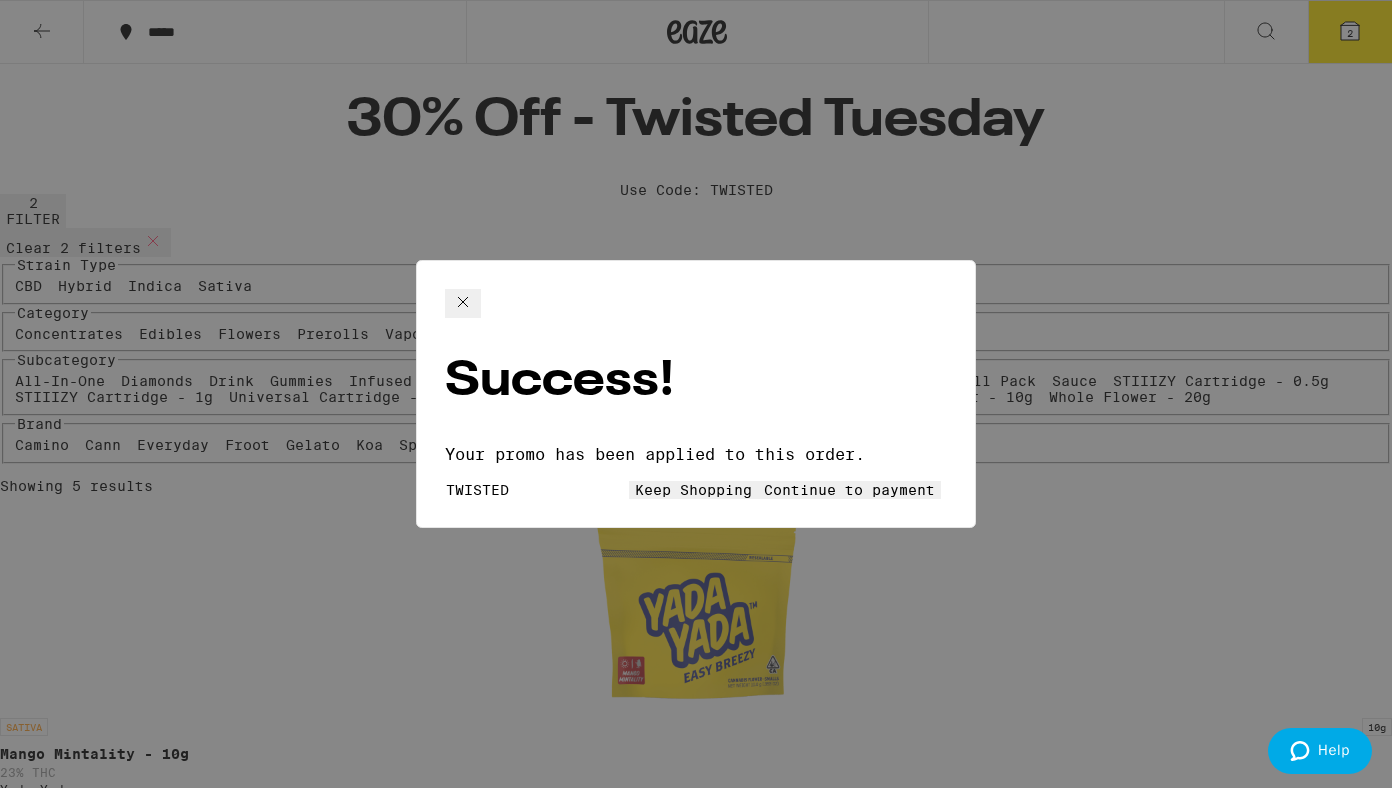 click on "Success! Your promo has been applied to this order. Promo Code TWISTED Keep Shopping Continue to payment" at bounding box center (696, 394) 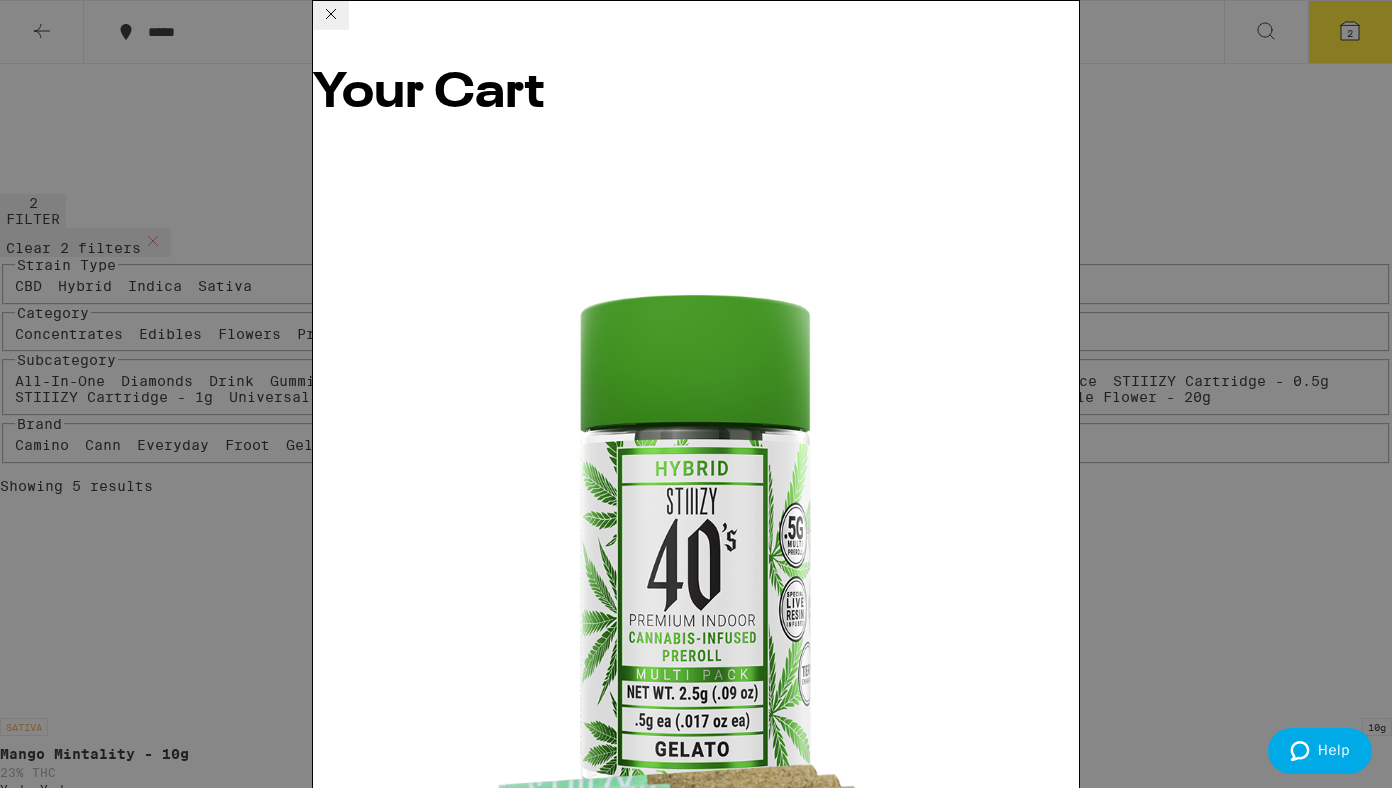 scroll, scrollTop: 0, scrollLeft: 0, axis: both 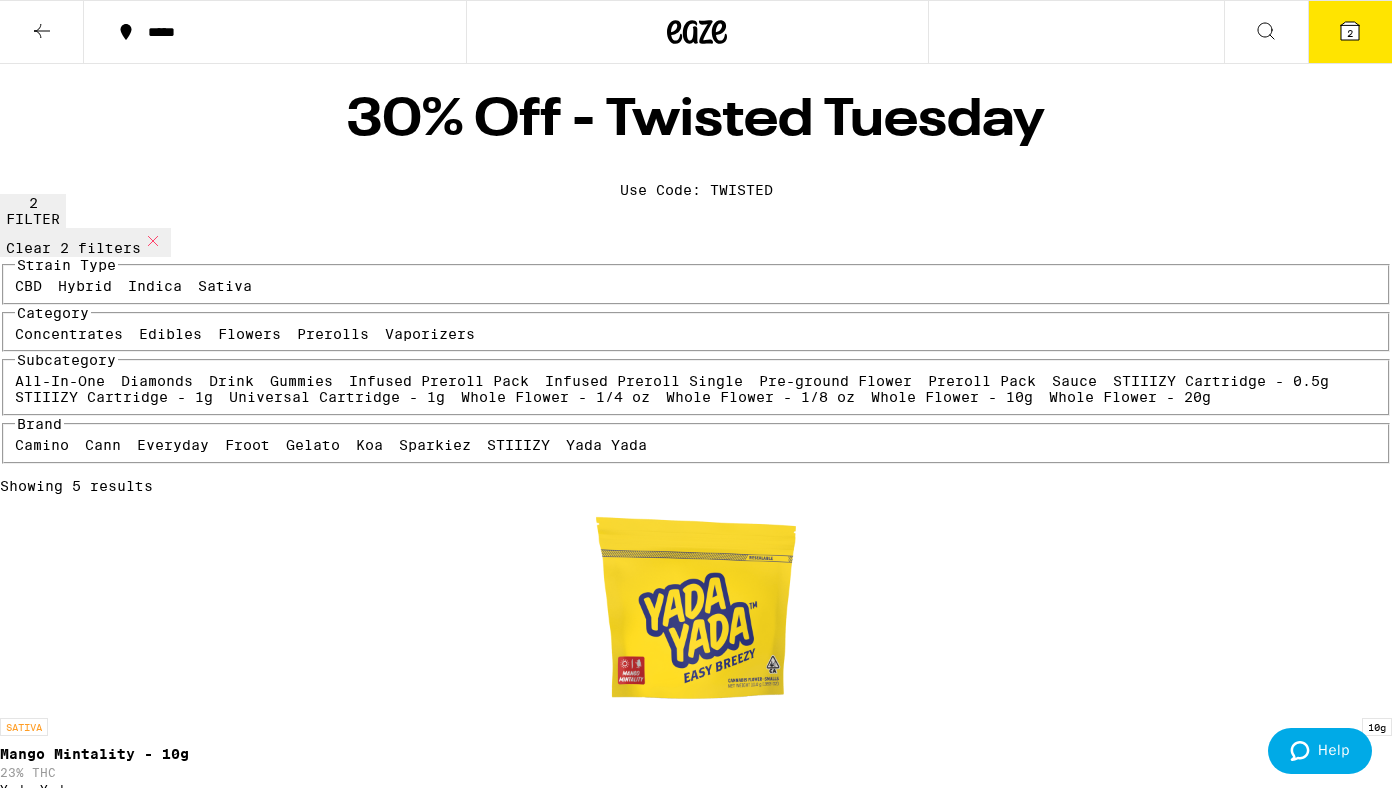 click on "2" at bounding box center (1350, 33) 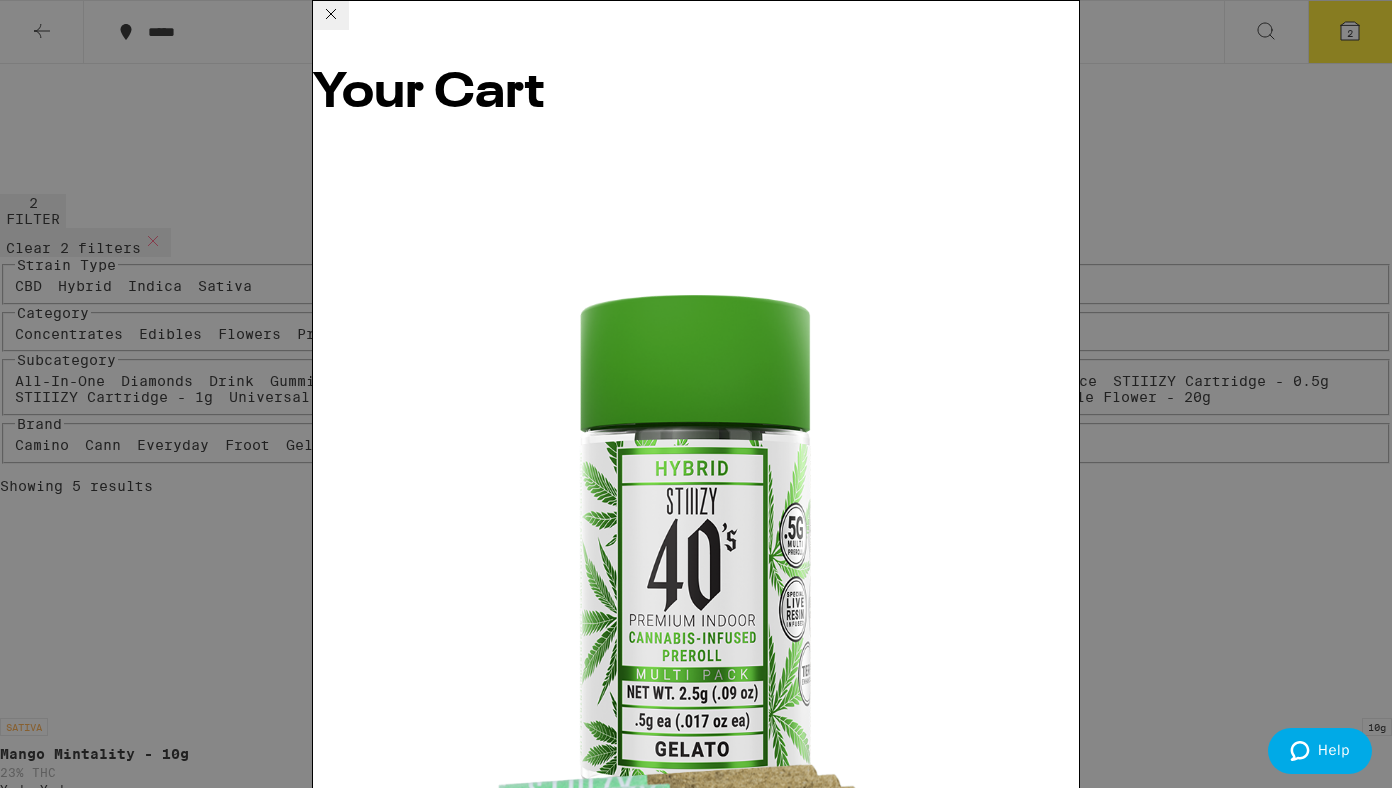 click on "Your Cart Gelato Infused 5-Pack - 2.5g STIIIZY $37 1 Mango Mintality - 20g Yada Yada $78 1 Loading ⚠️ The products in this order can expose you to chemicals including marijuana or cannabis smoke, which is known to the State of California to cause cancer and birth defects or other reproductive harm. For more information go to https:// www.P65Warnings.ca.gov Apply Promo Checkout" at bounding box center [696, 394] 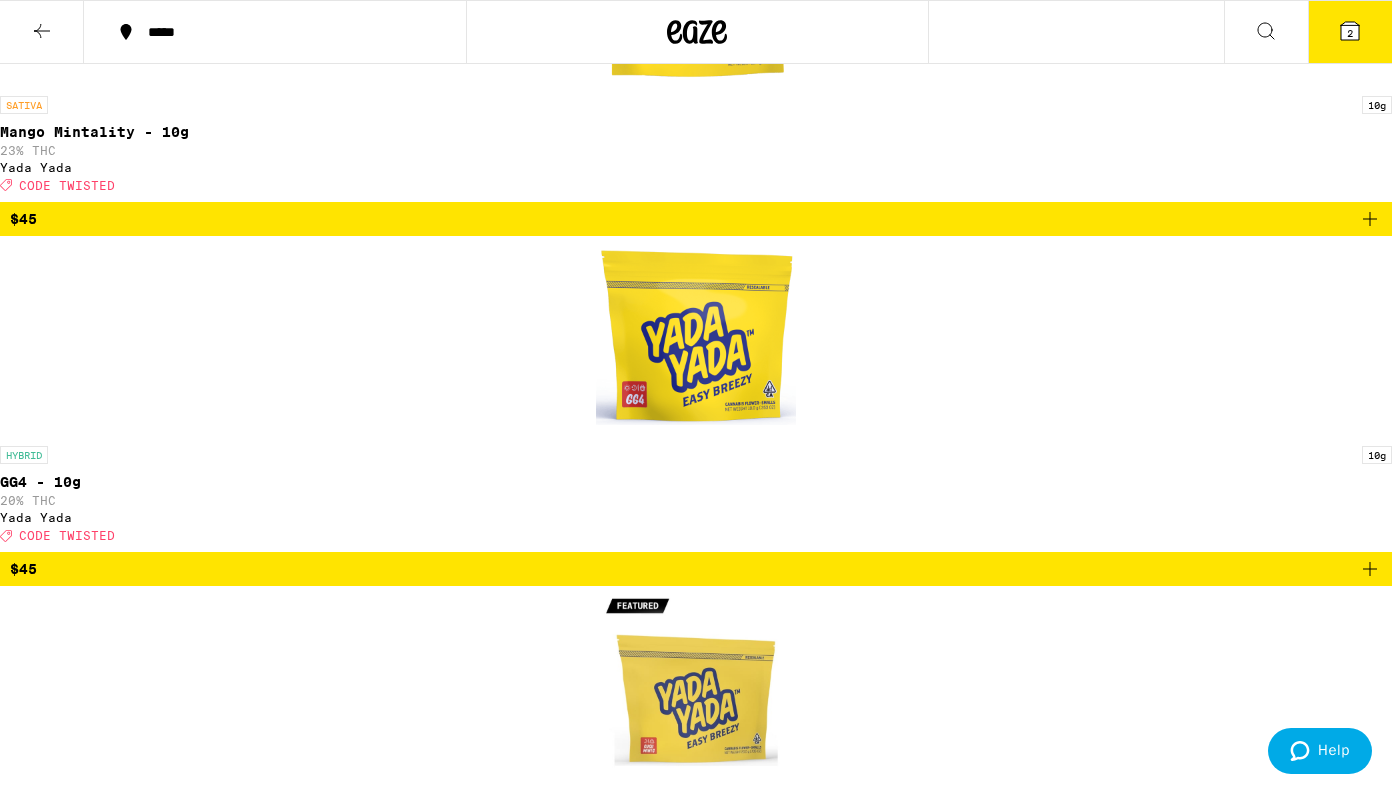scroll, scrollTop: 618, scrollLeft: 0, axis: vertical 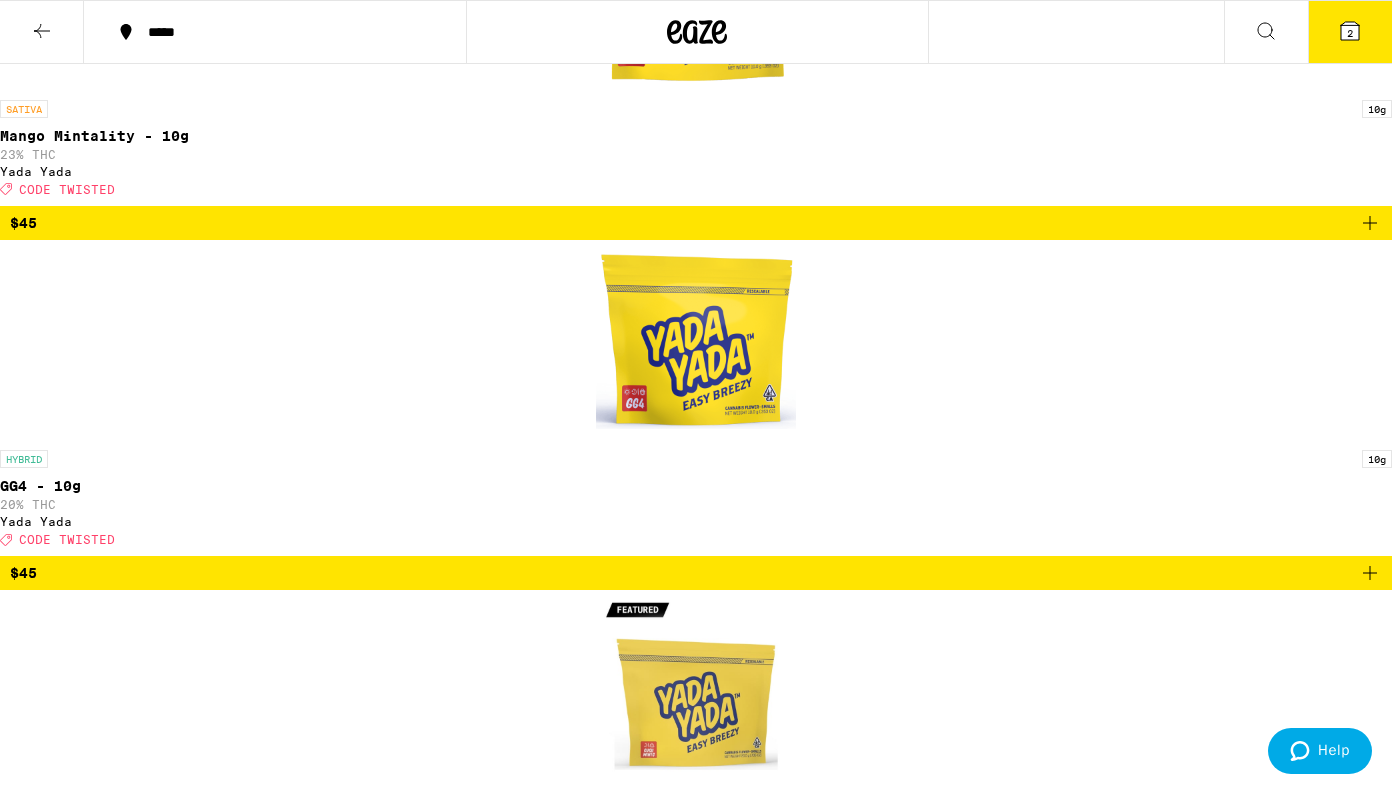 click on "Whole Flower - 10g" at bounding box center [952, -221] 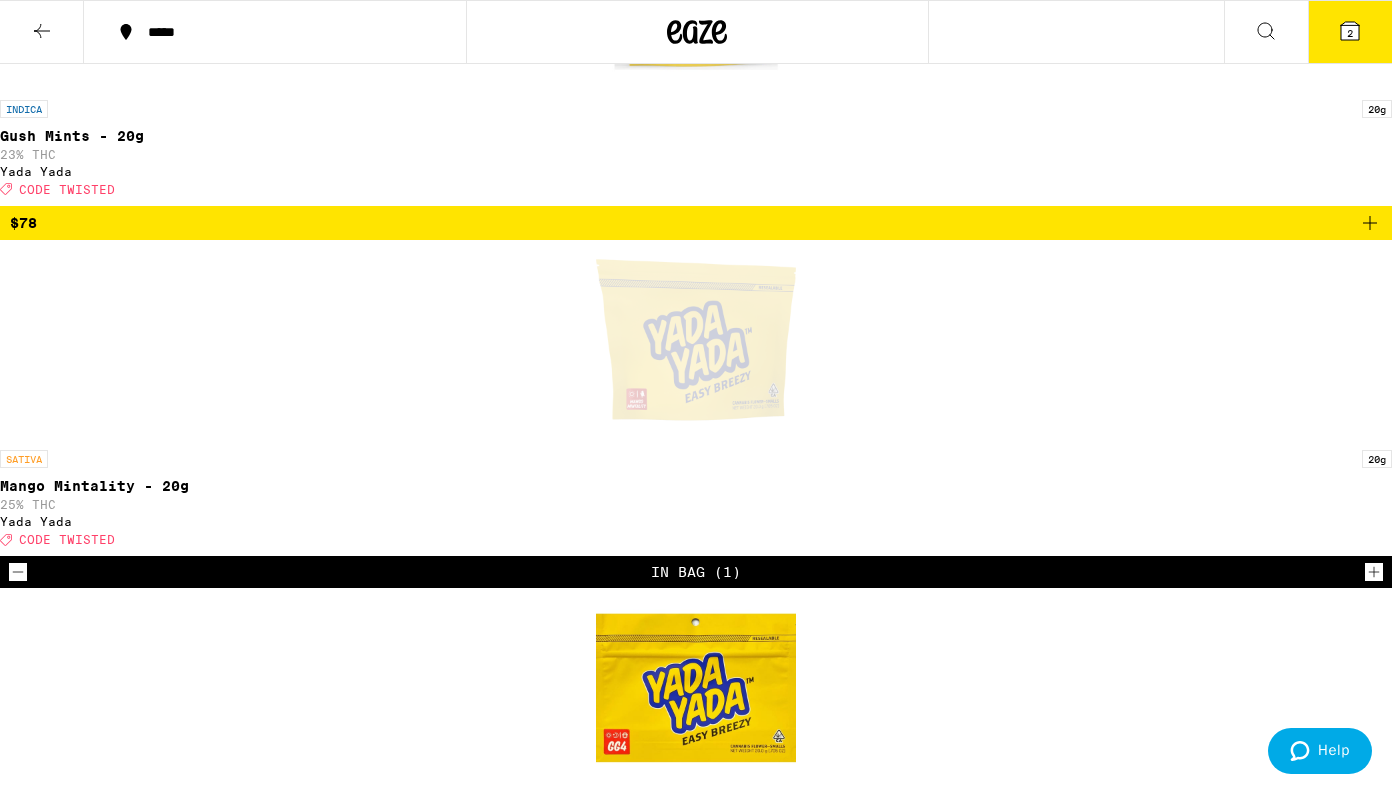 click on "Whole Flower - 20g" at bounding box center [1130, -221] 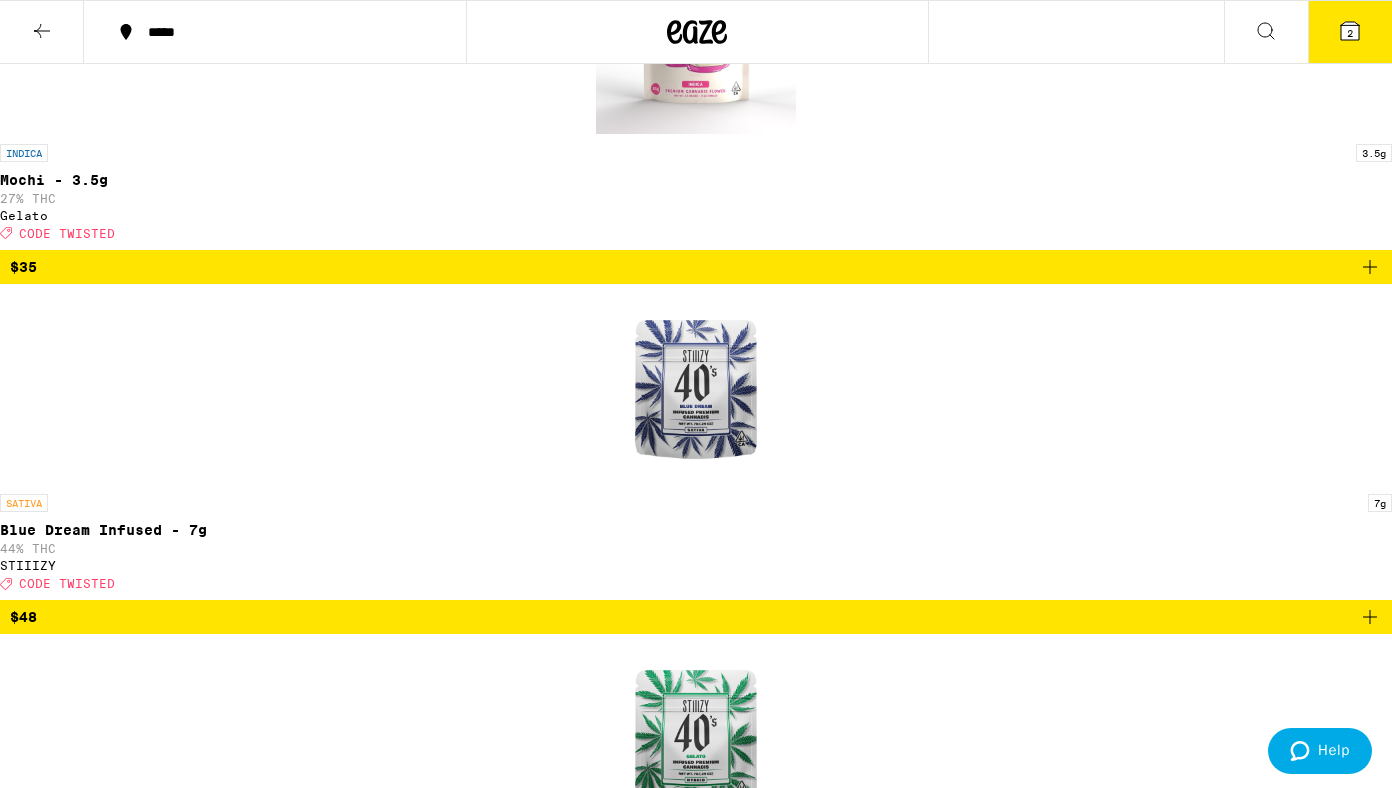 scroll, scrollTop: 559, scrollLeft: 0, axis: vertical 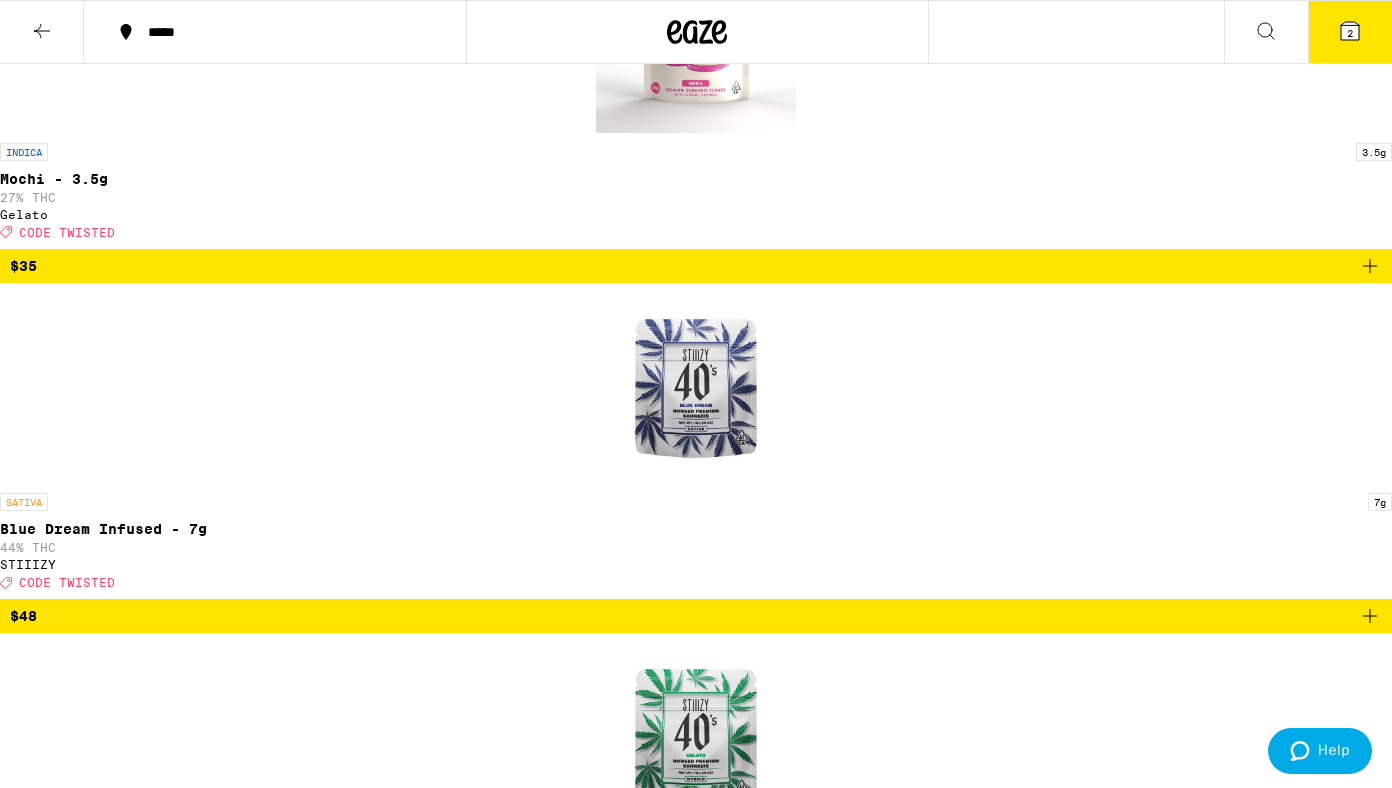 click on "Infused Preroll Single" at bounding box center [644, -194] 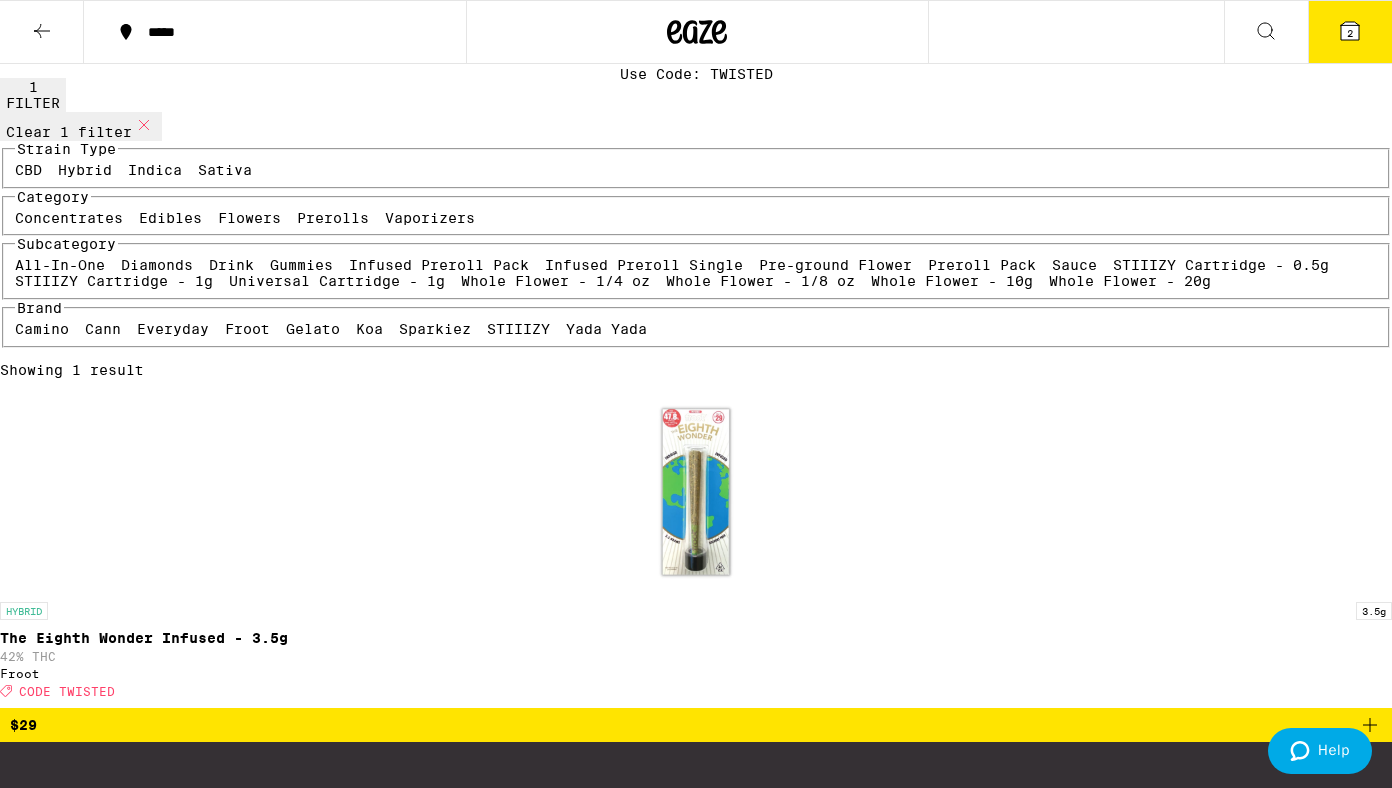 scroll, scrollTop: 117, scrollLeft: 0, axis: vertical 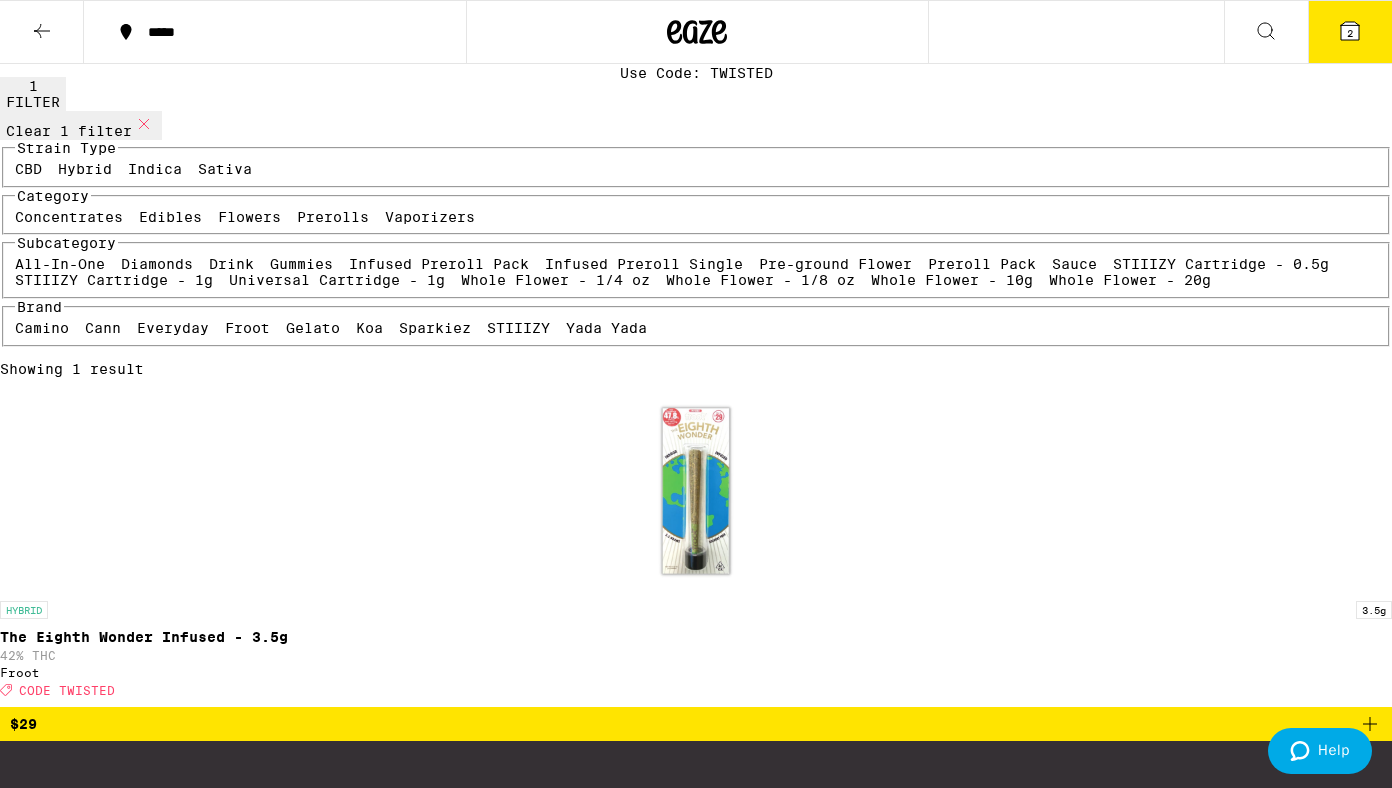 click on "Infused Preroll Single" at bounding box center [644, 264] 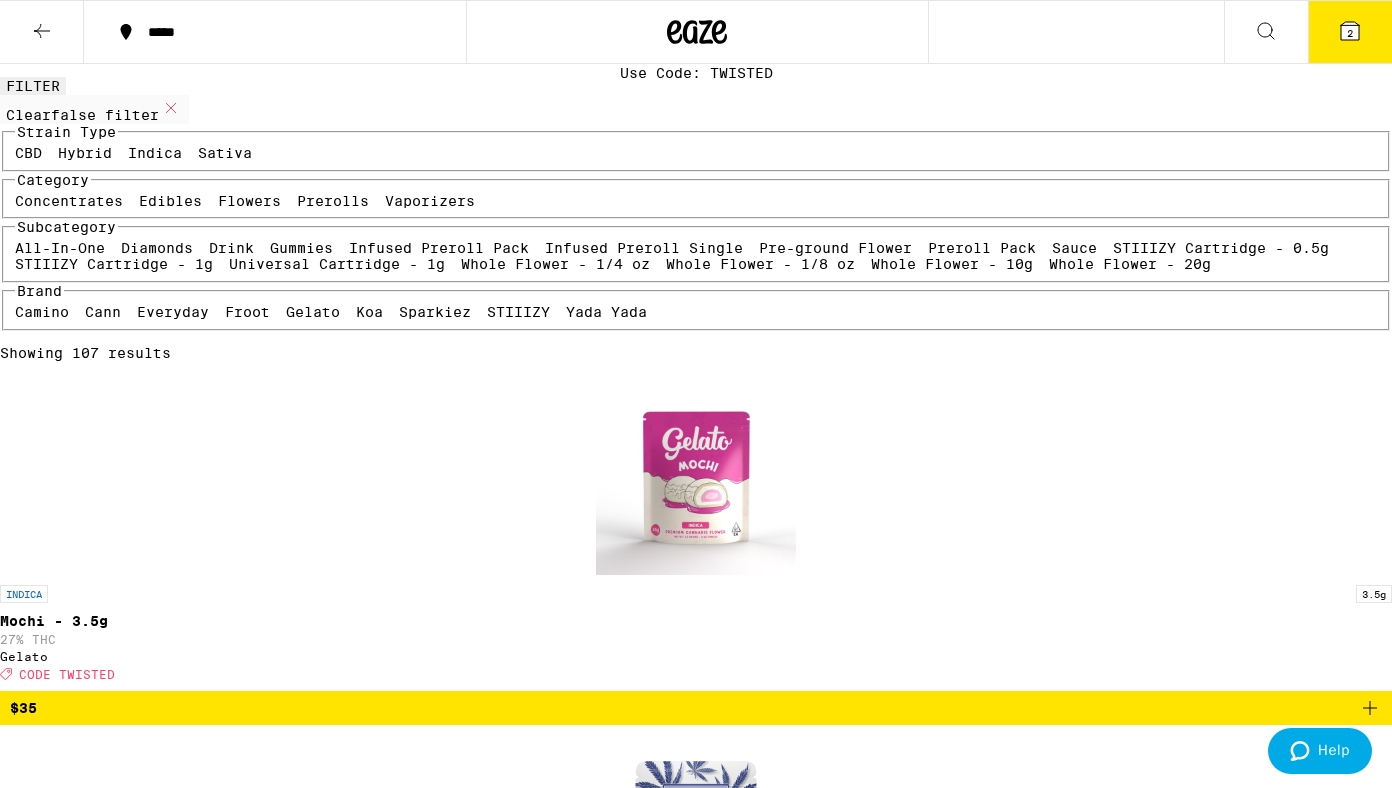 click on "Drink" at bounding box center [231, 248] 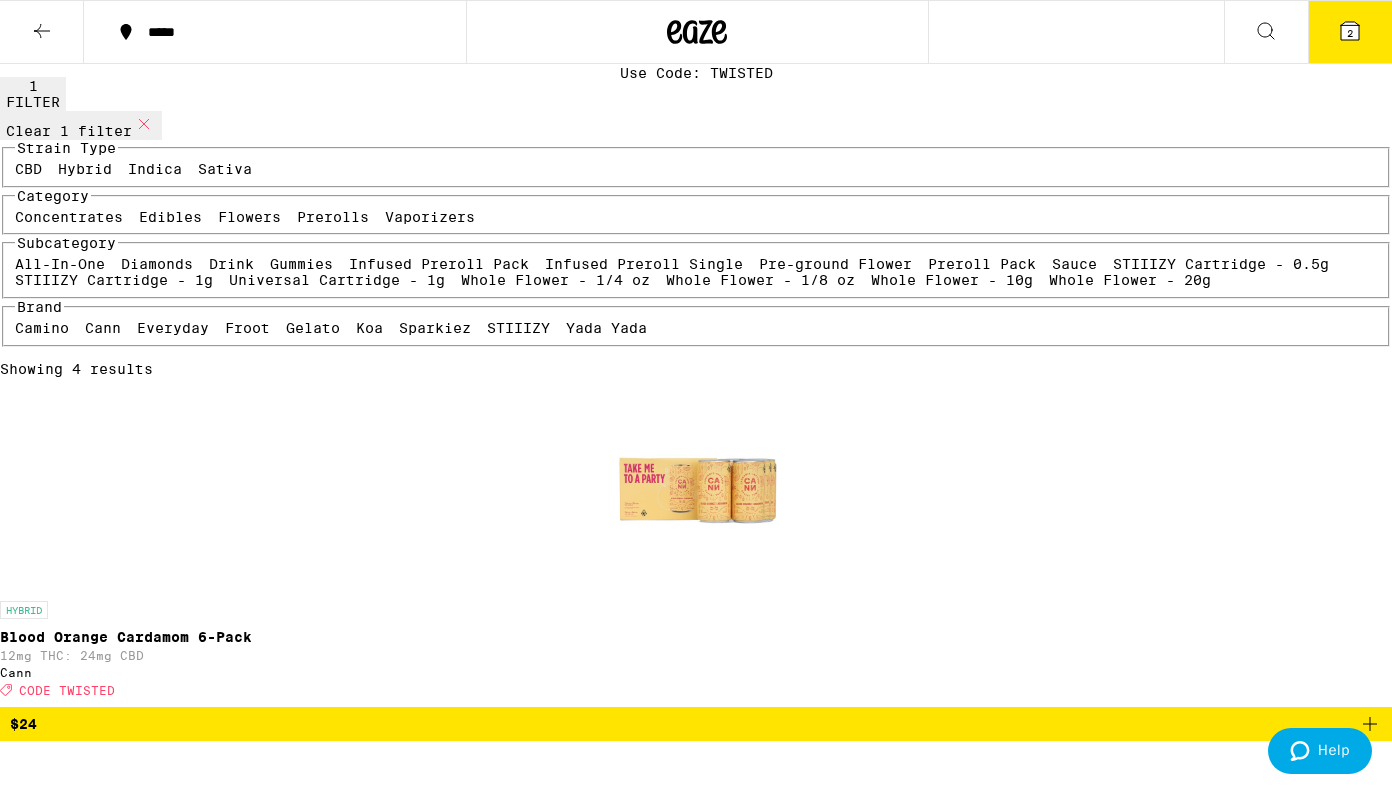 click on "Drink" at bounding box center (231, 264) 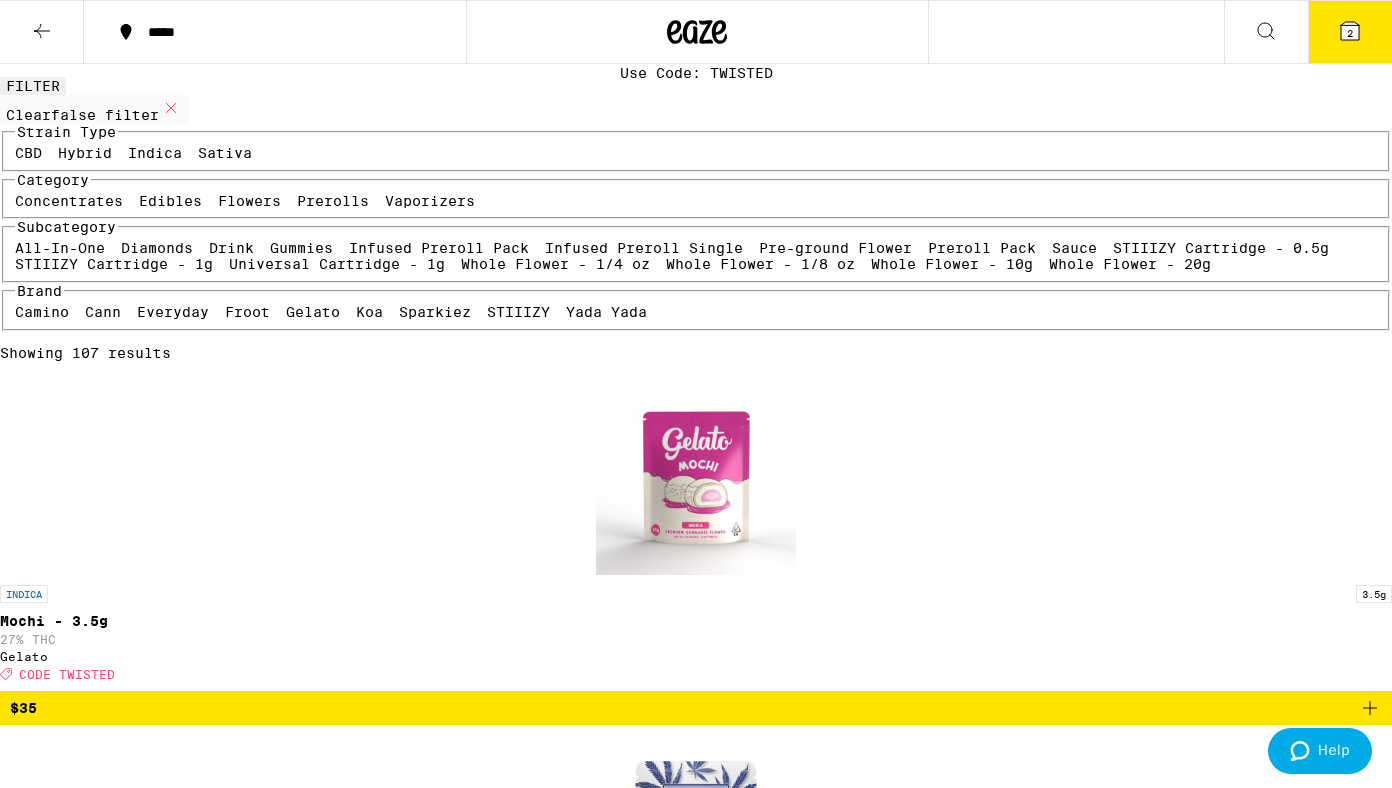 click on "All-In-One" at bounding box center (60, 248) 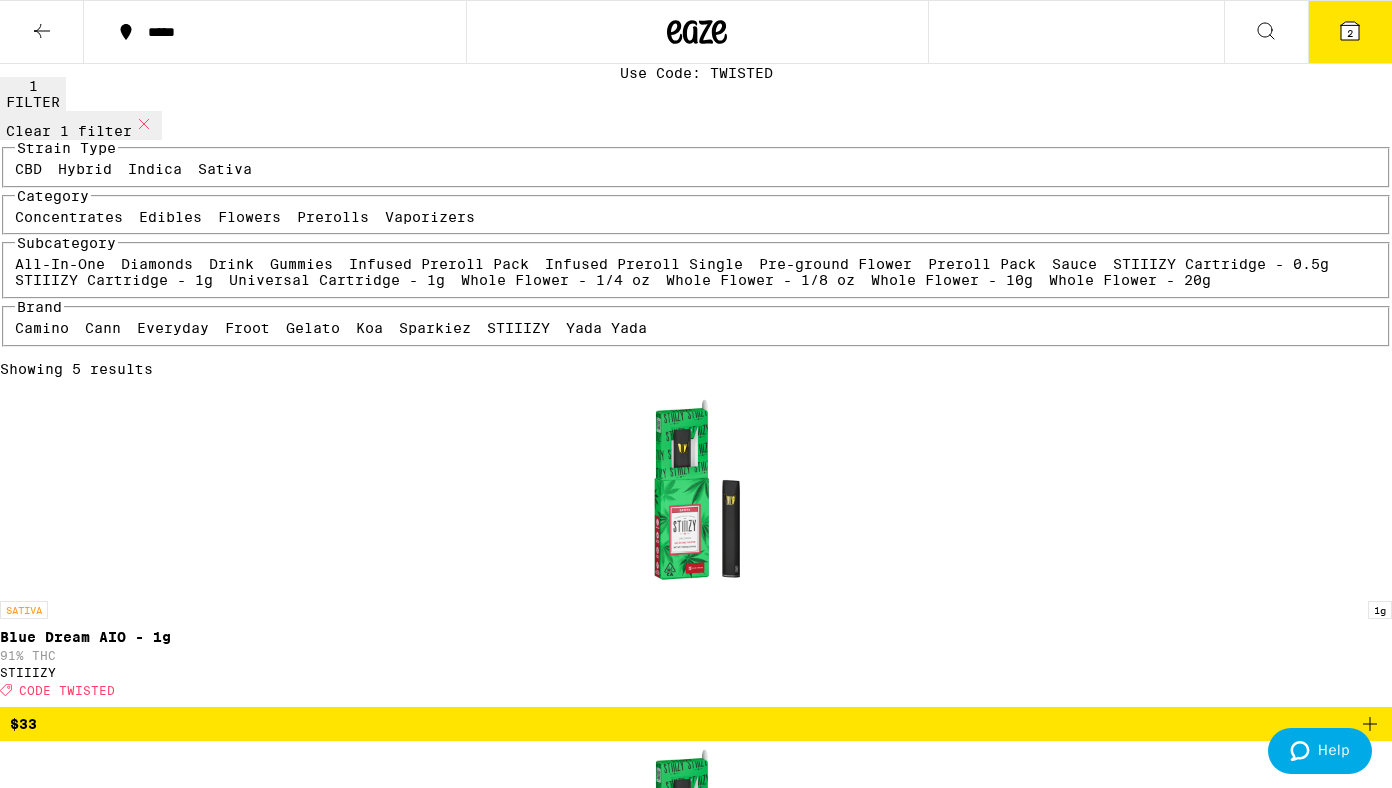 click on "All-In-One" at bounding box center (60, 264) 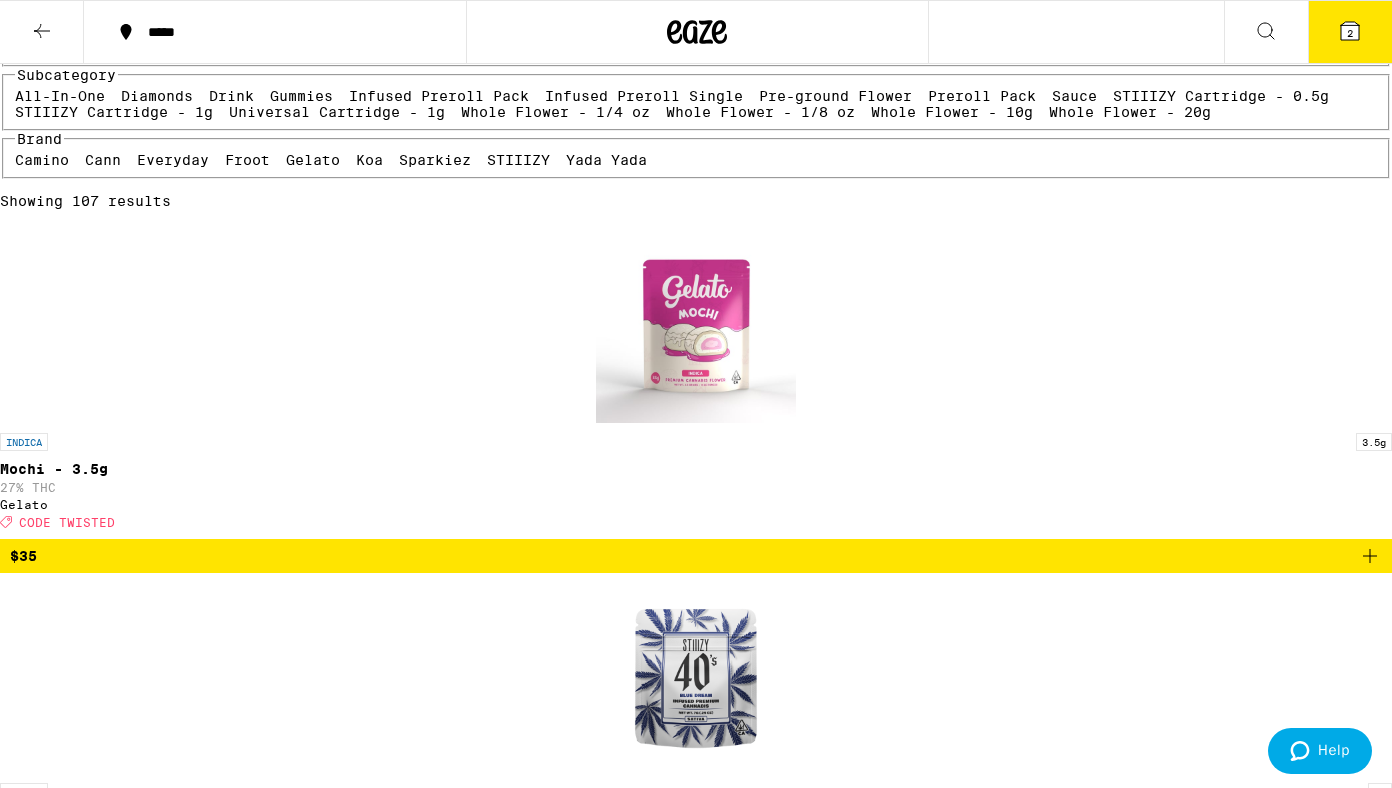 scroll, scrollTop: 278, scrollLeft: 0, axis: vertical 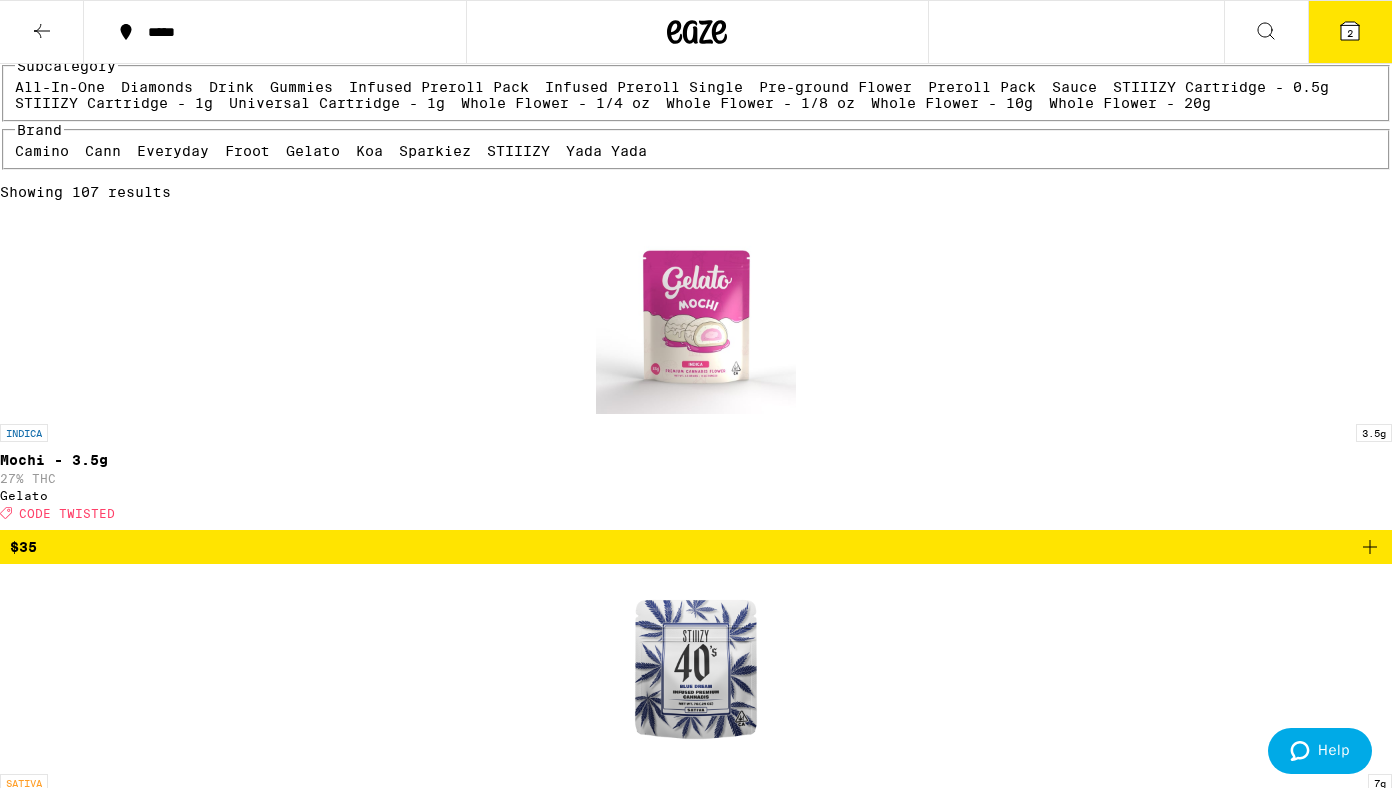 click on "Gummies" at bounding box center (301, 87) 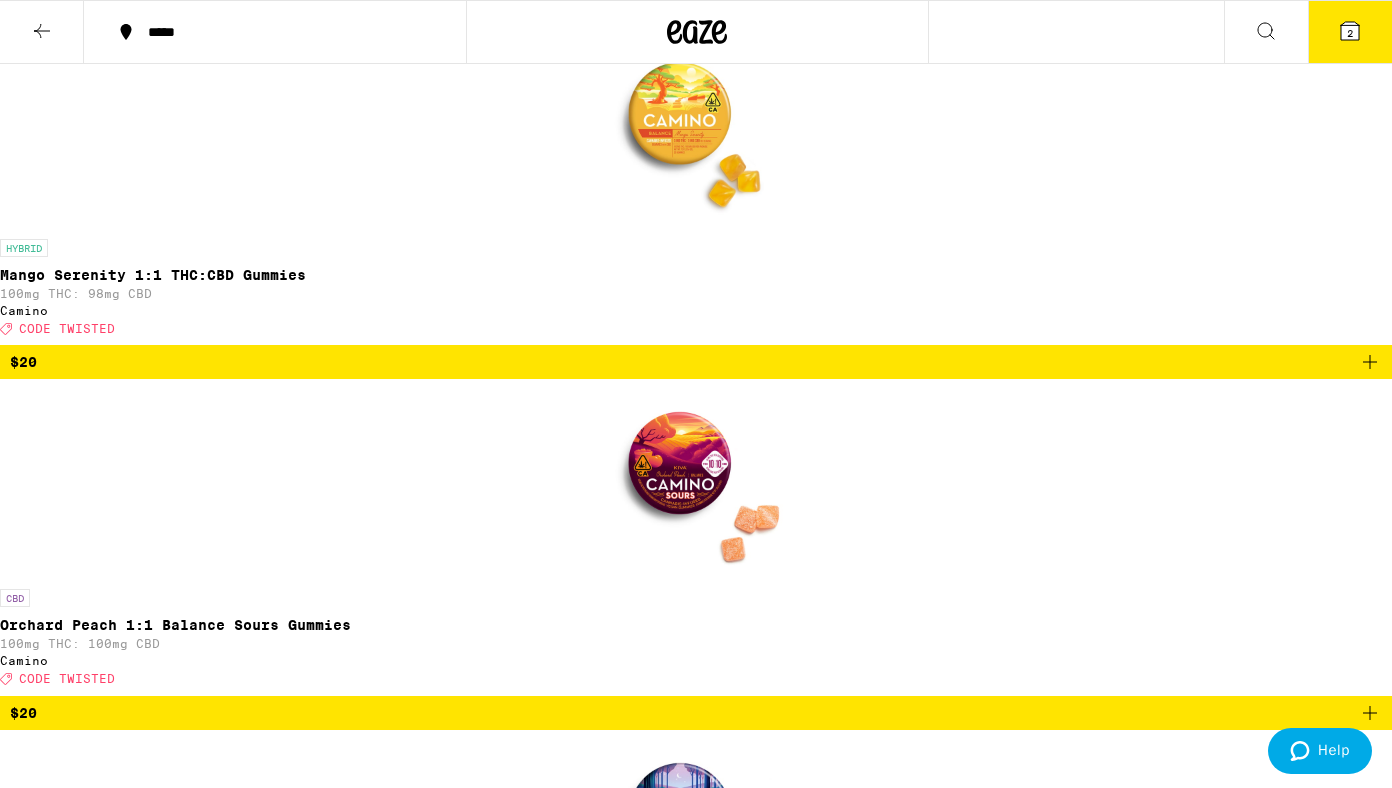 scroll, scrollTop: 614, scrollLeft: 0, axis: vertical 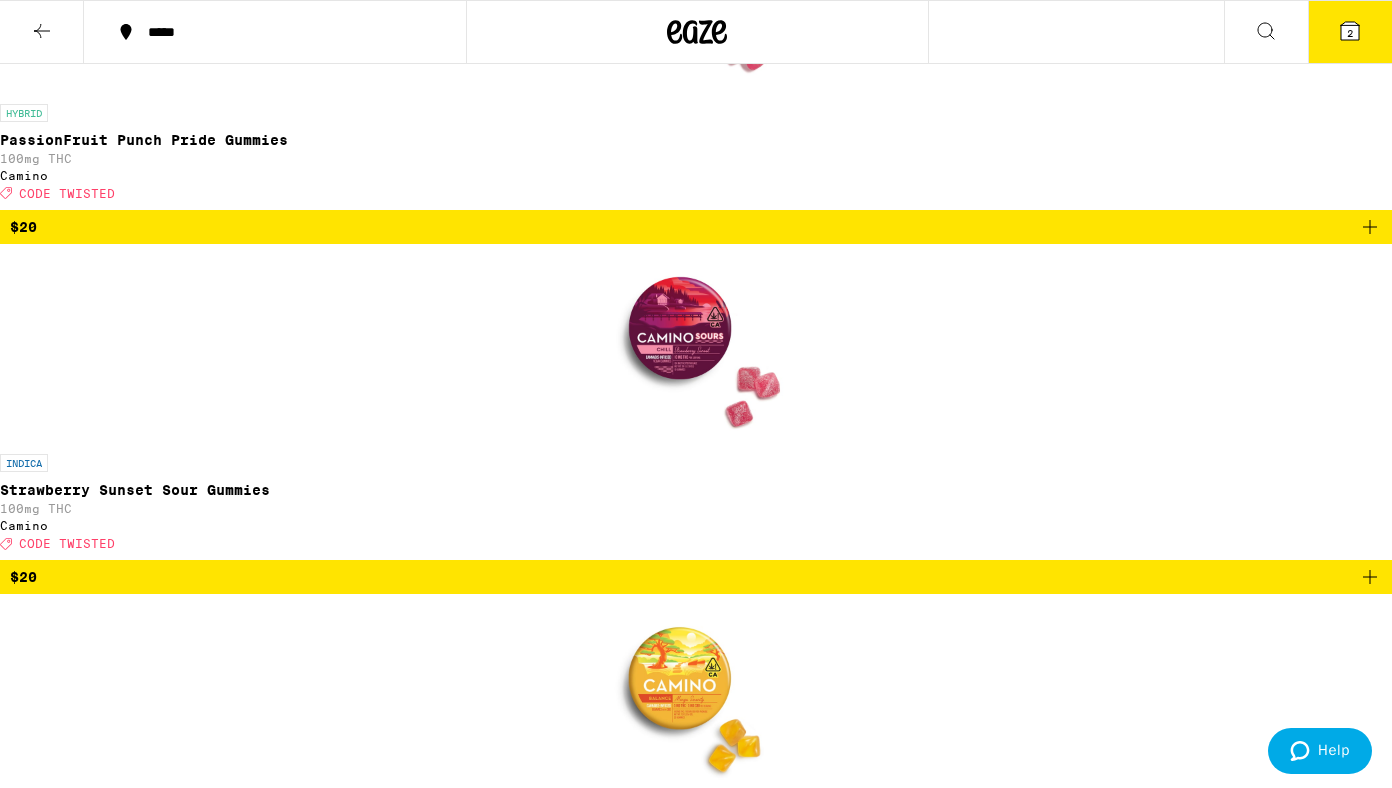 click on "Gummies" at bounding box center [301, -233] 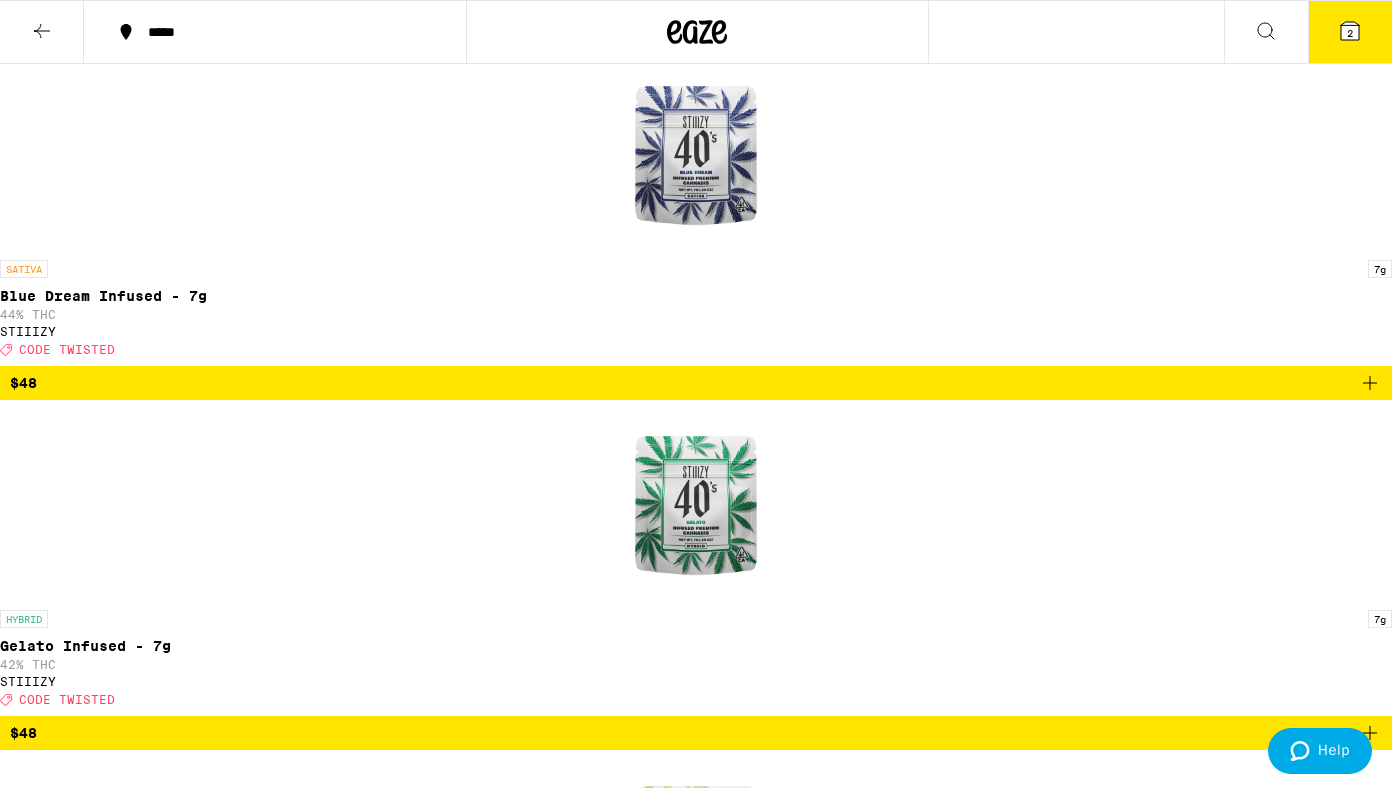 scroll, scrollTop: 789, scrollLeft: 0, axis: vertical 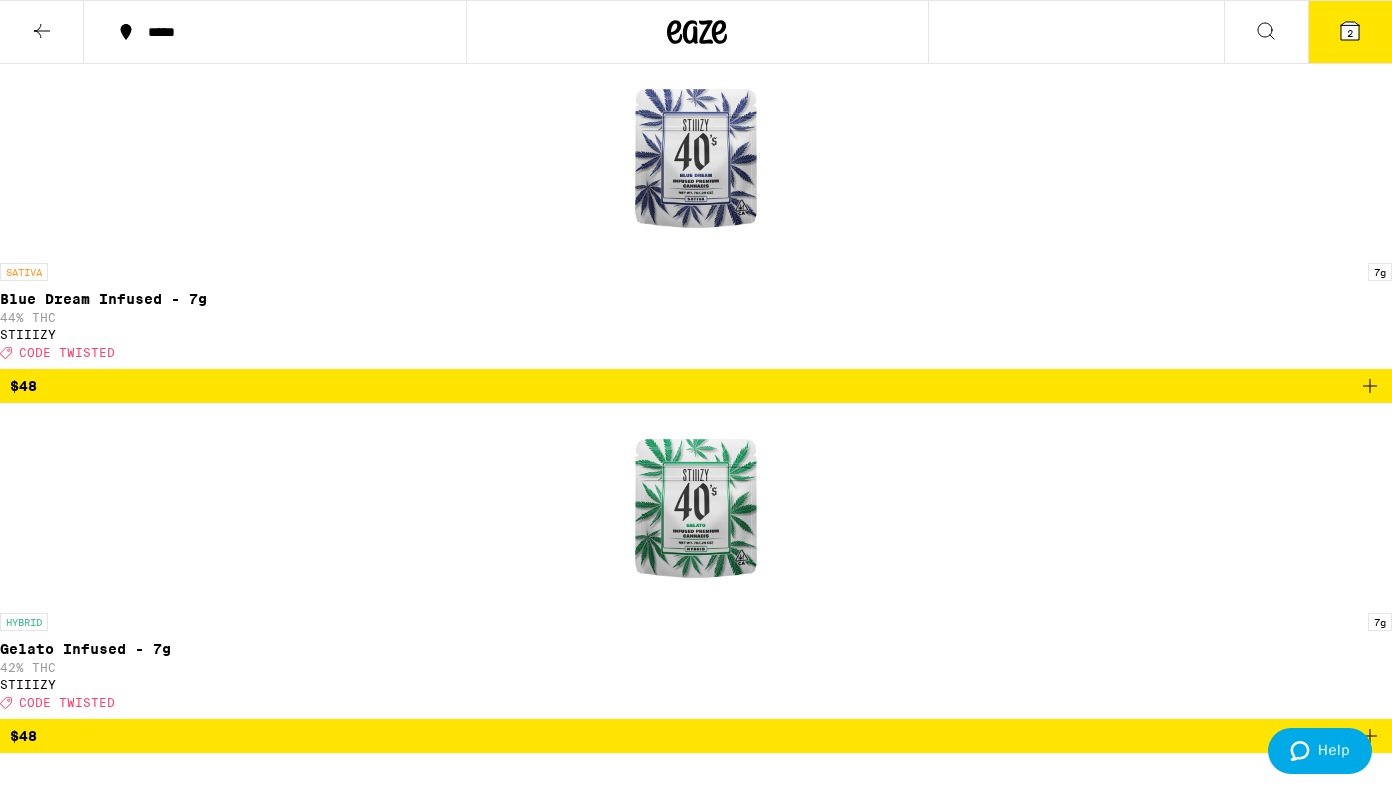 click on "Gelato" at bounding box center (313, -360) 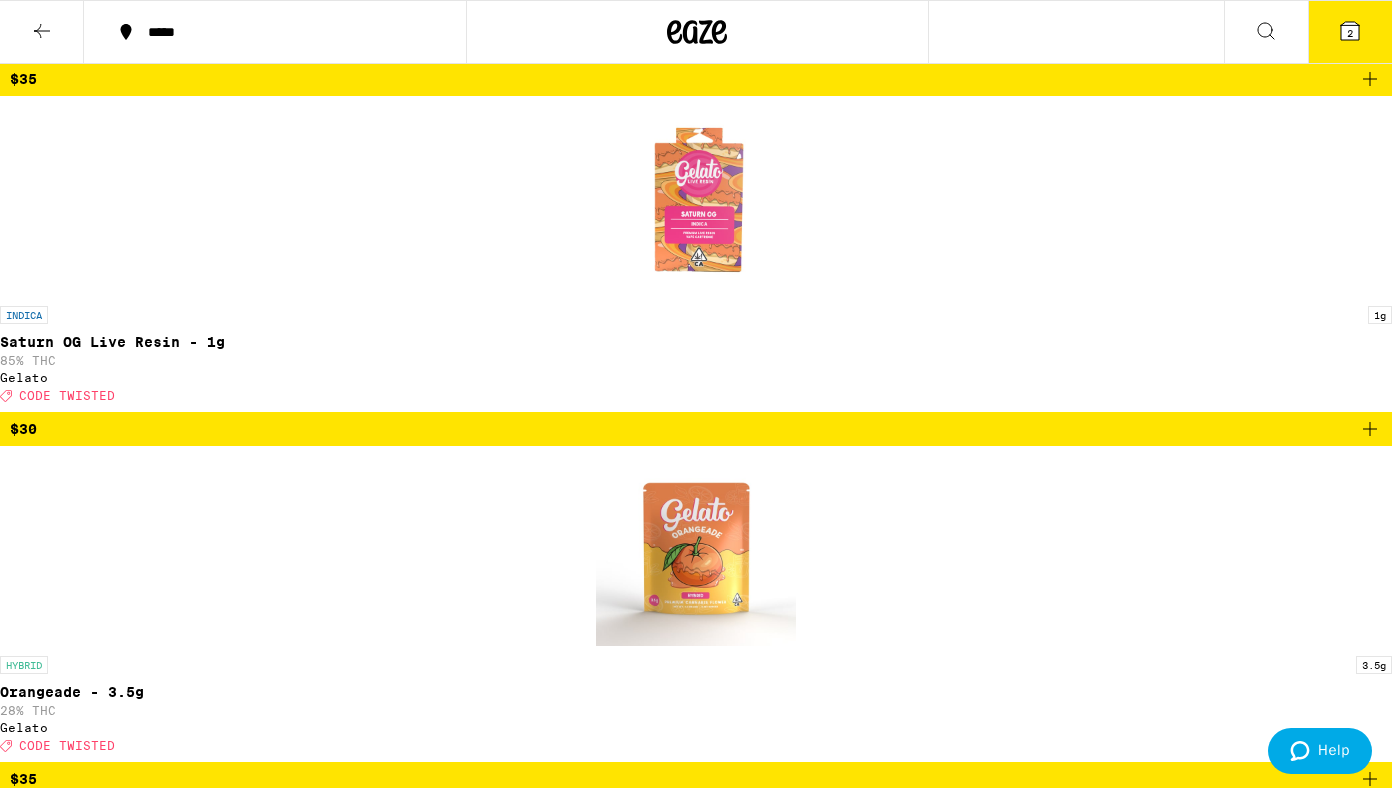 scroll, scrollTop: 874, scrollLeft: 0, axis: vertical 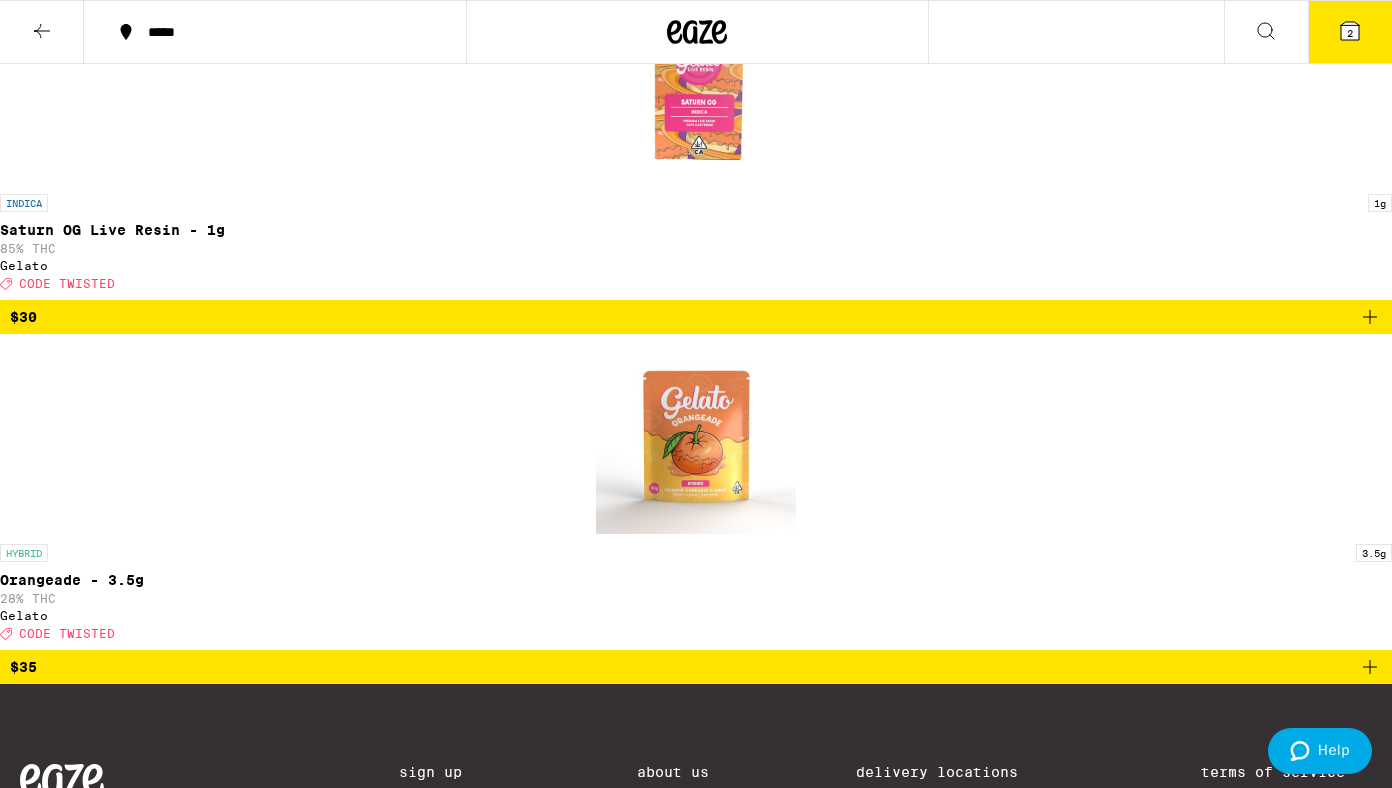 click on "Gelato" at bounding box center (313, -429) 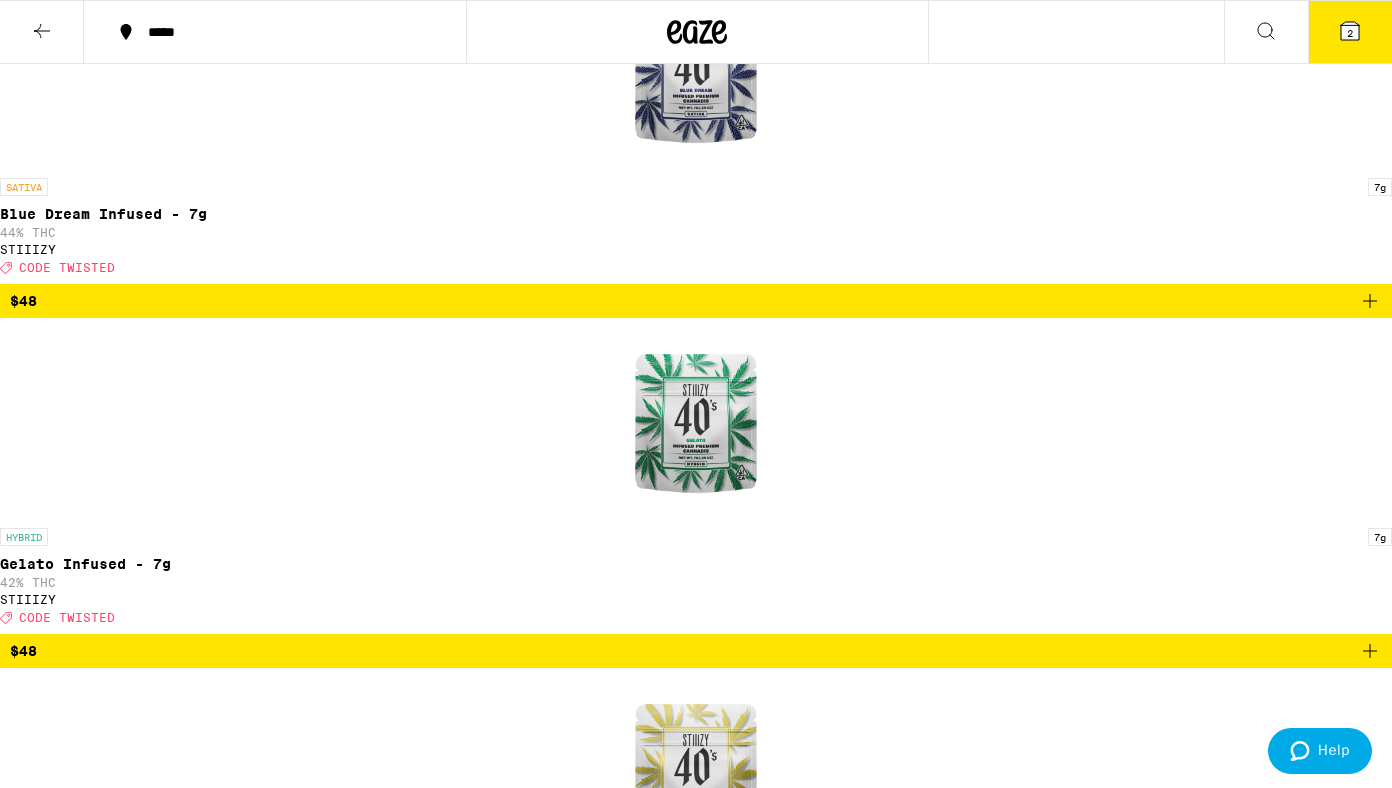 click on "Yada Yada" at bounding box center [606, -445] 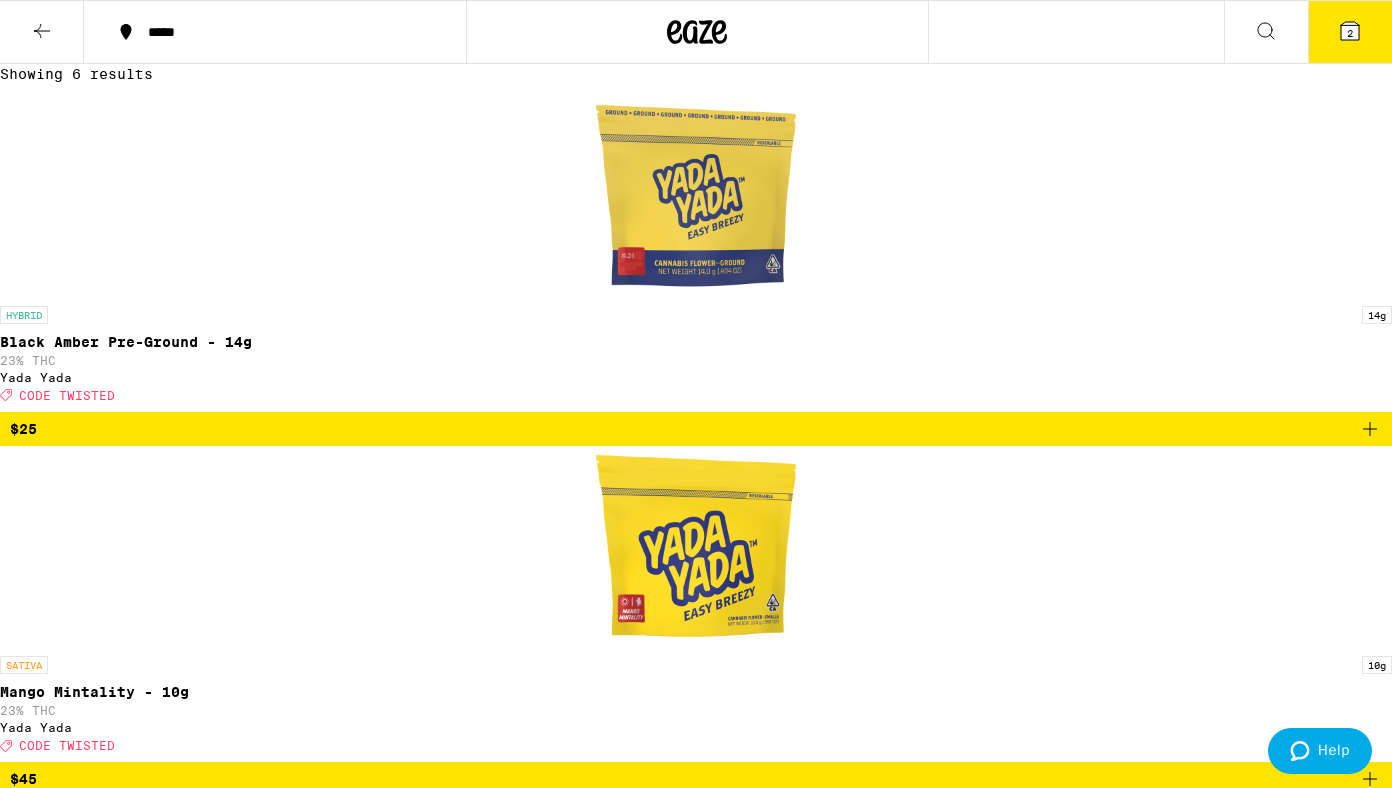 scroll, scrollTop: 0, scrollLeft: 0, axis: both 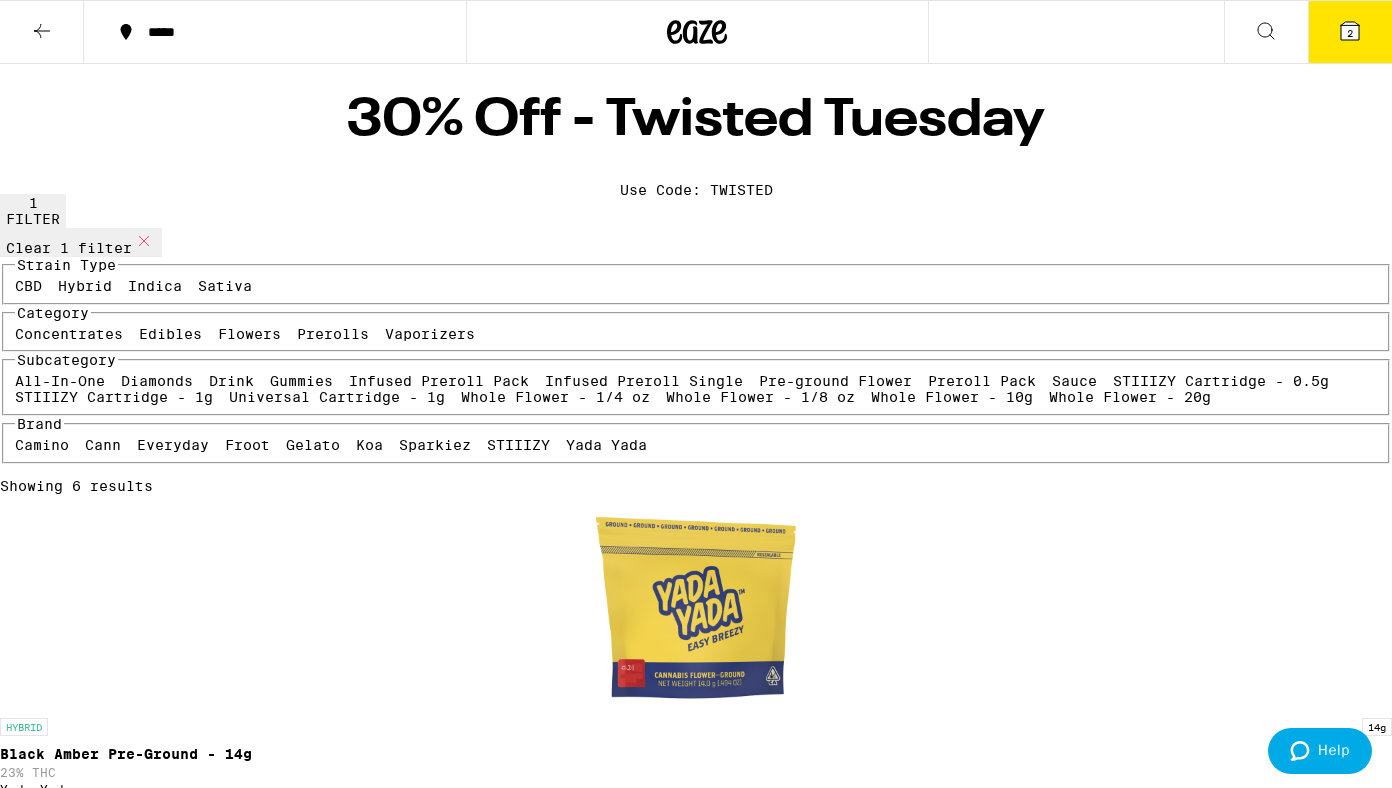 click 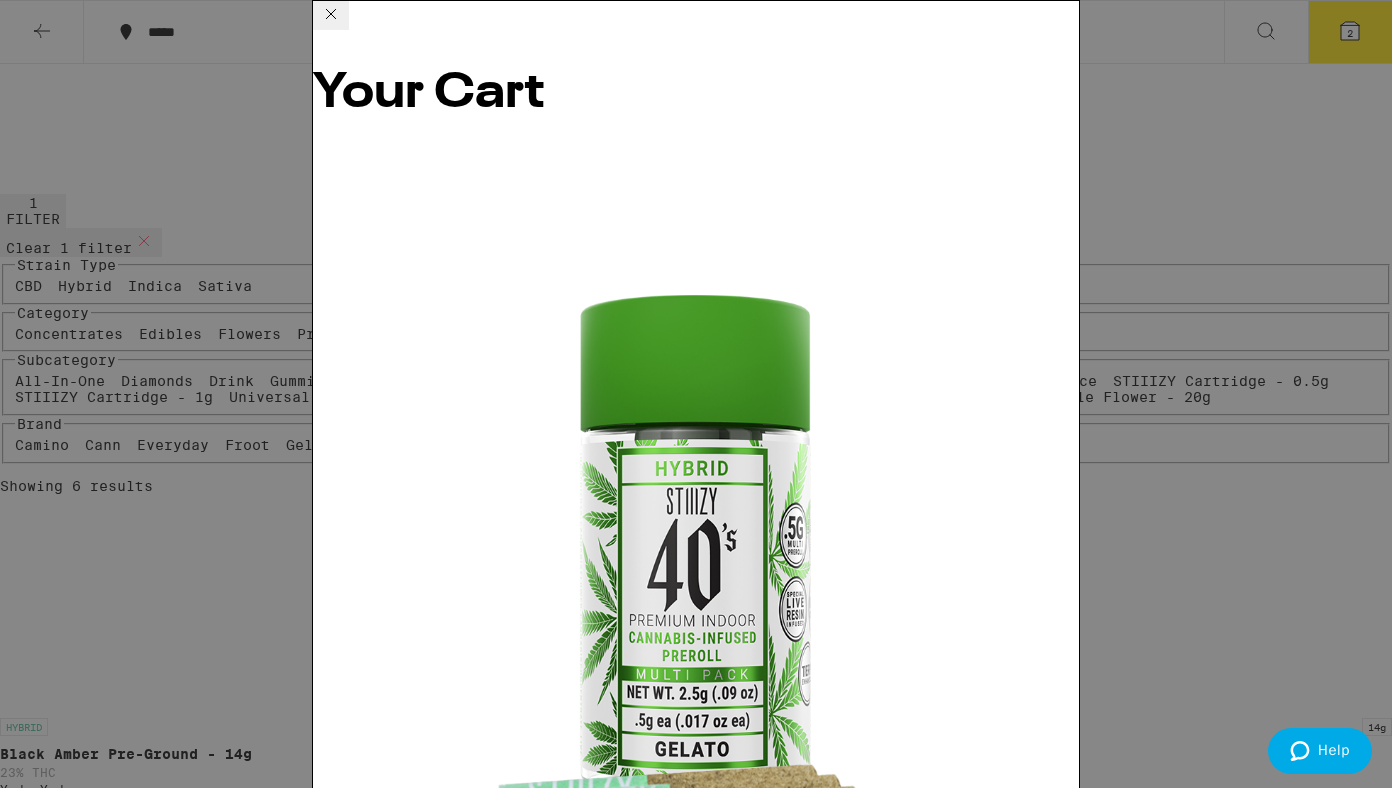 scroll, scrollTop: 144, scrollLeft: 0, axis: vertical 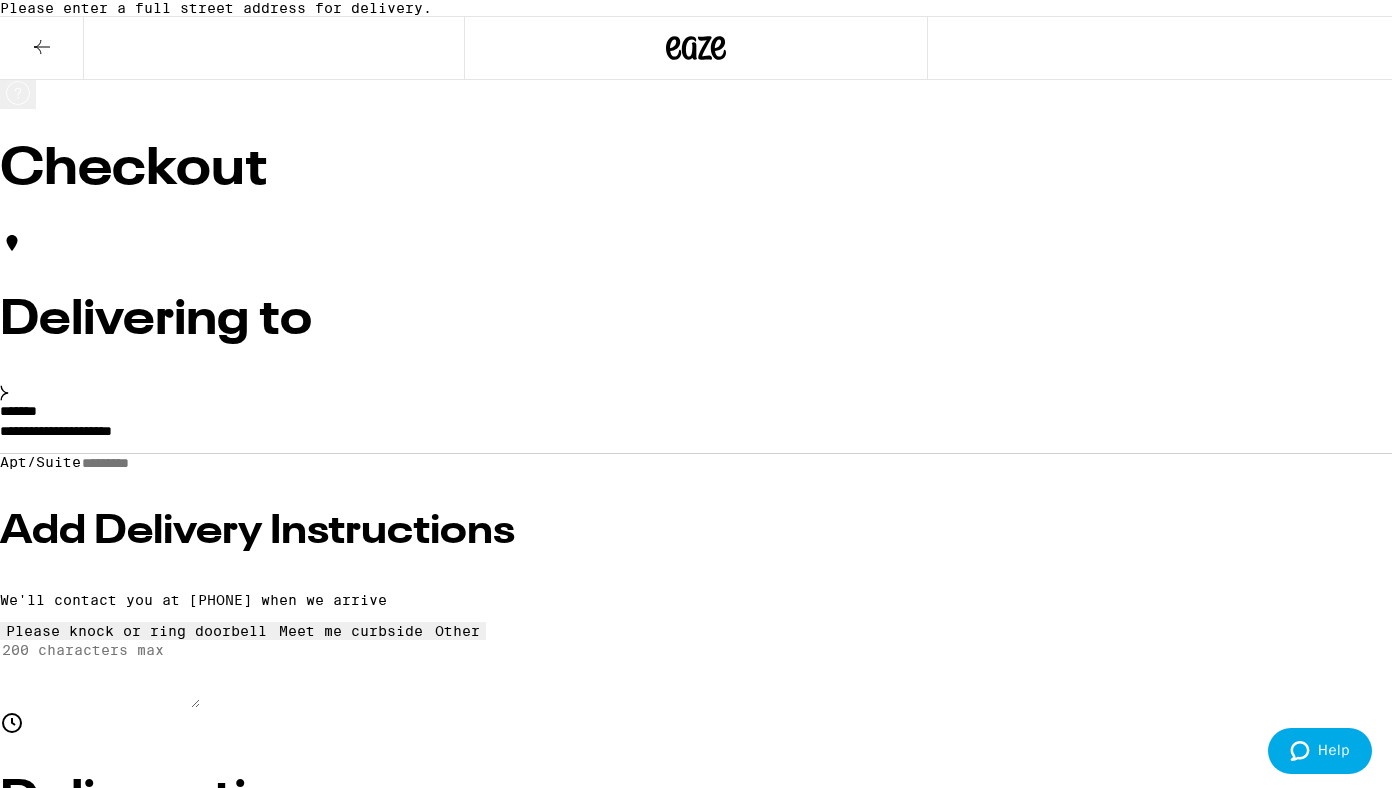 click on "**********" at bounding box center (696, 436) 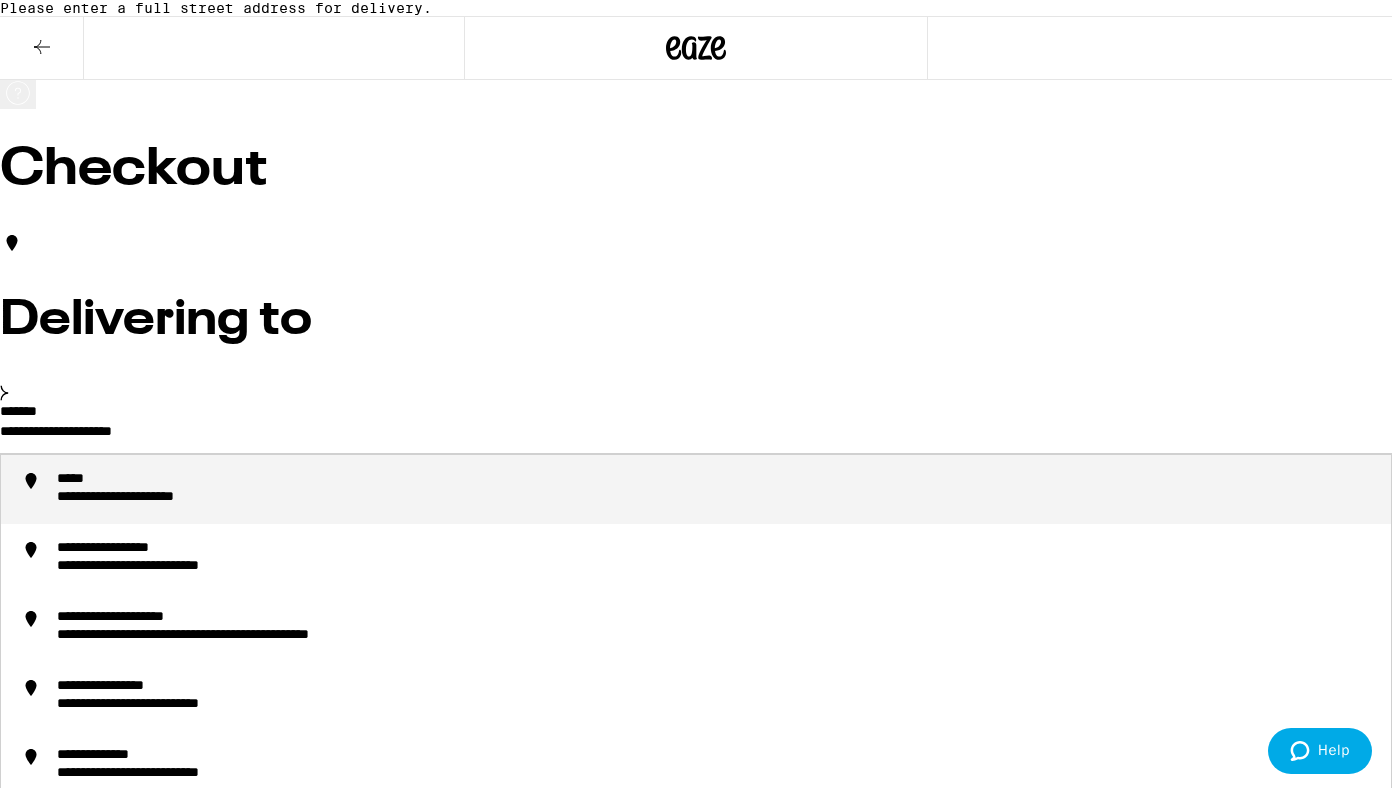 click on "**********" at bounding box center [696, 436] 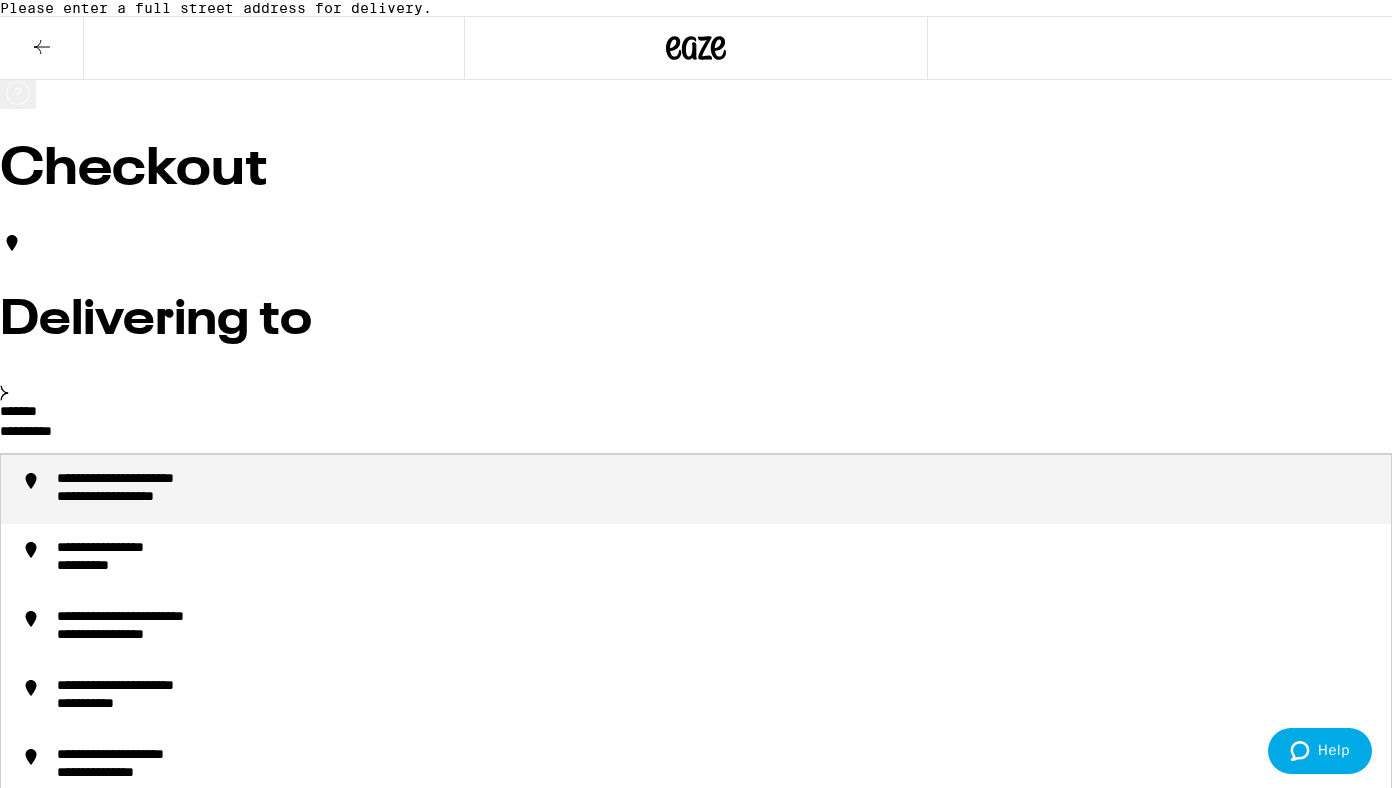 click on "**********" at bounding box center [161, 480] 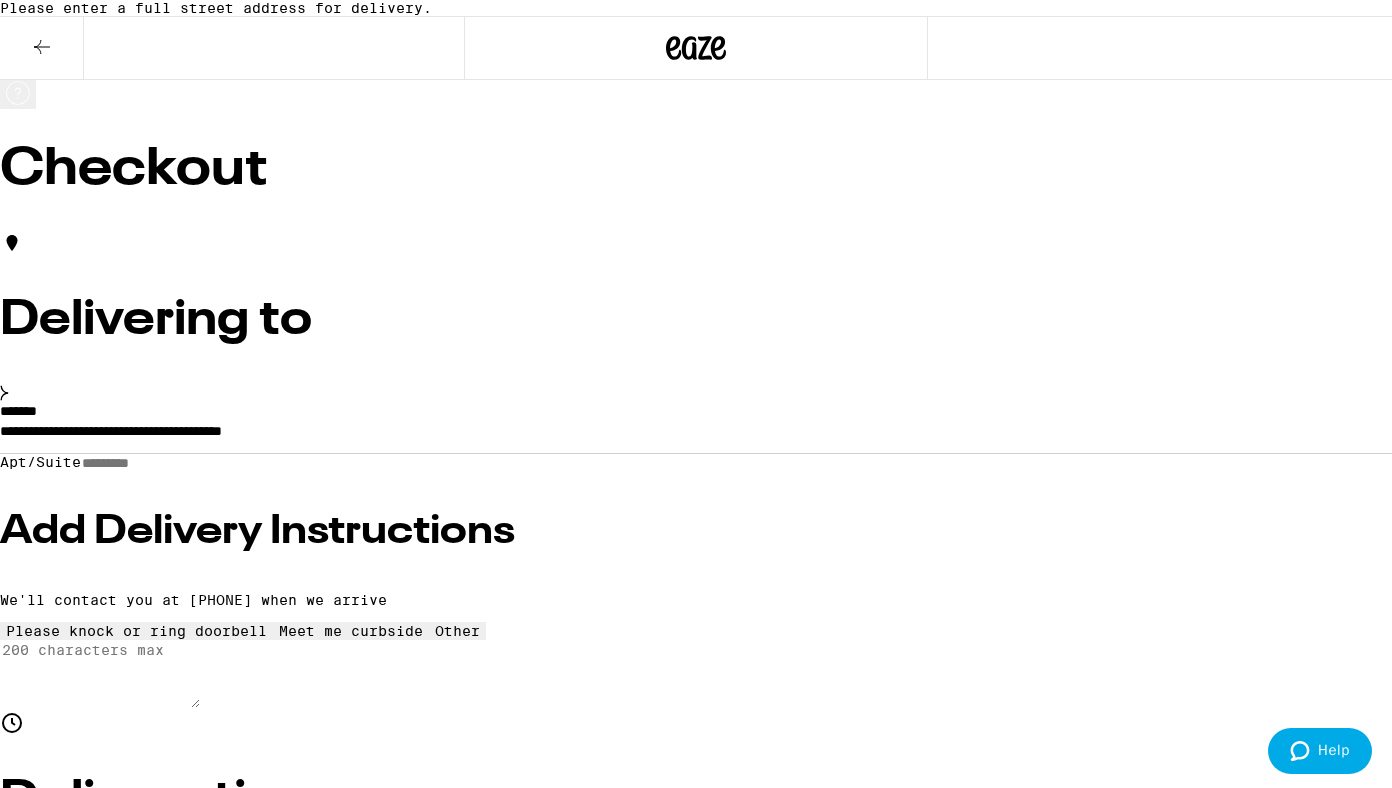 type on "**********" 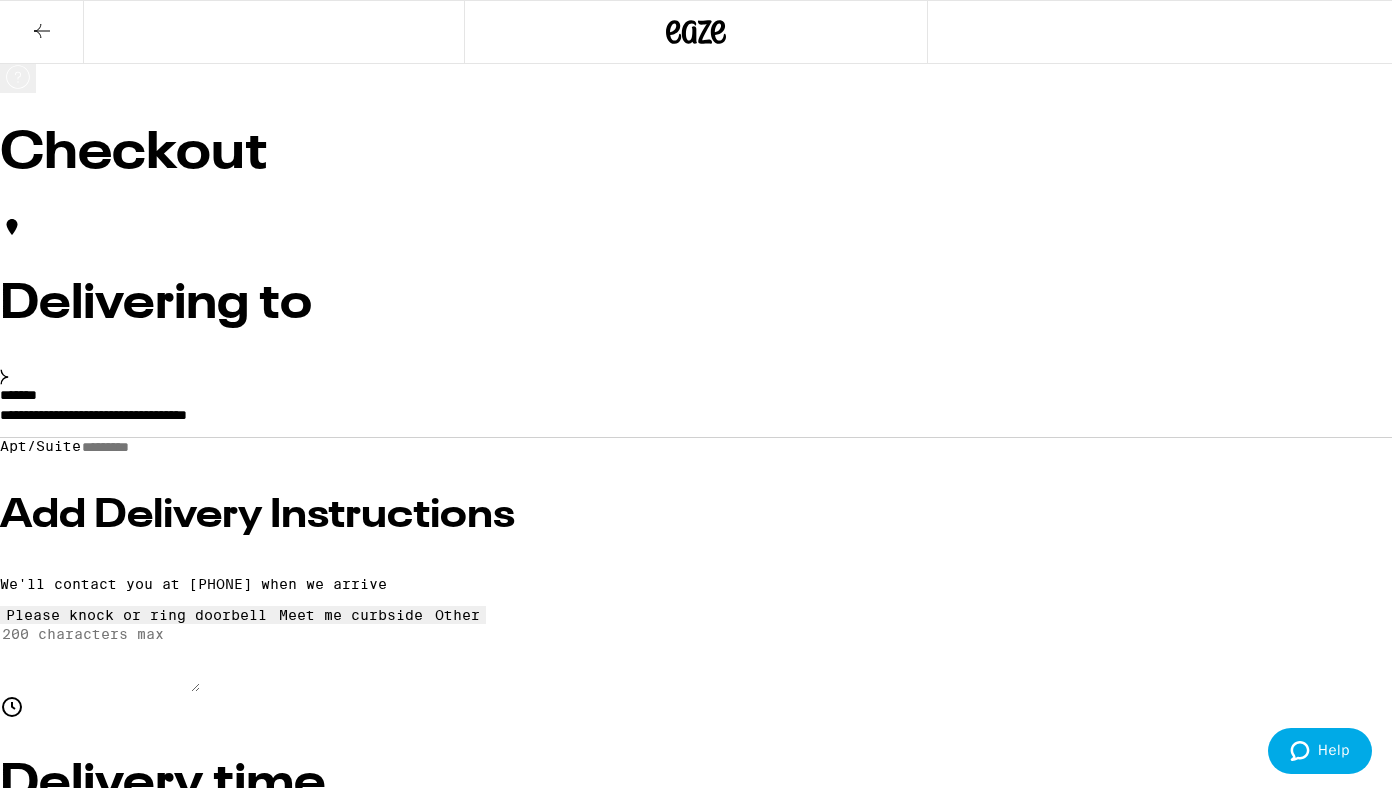click on "Apt/Suite" at bounding box center [152, 447] 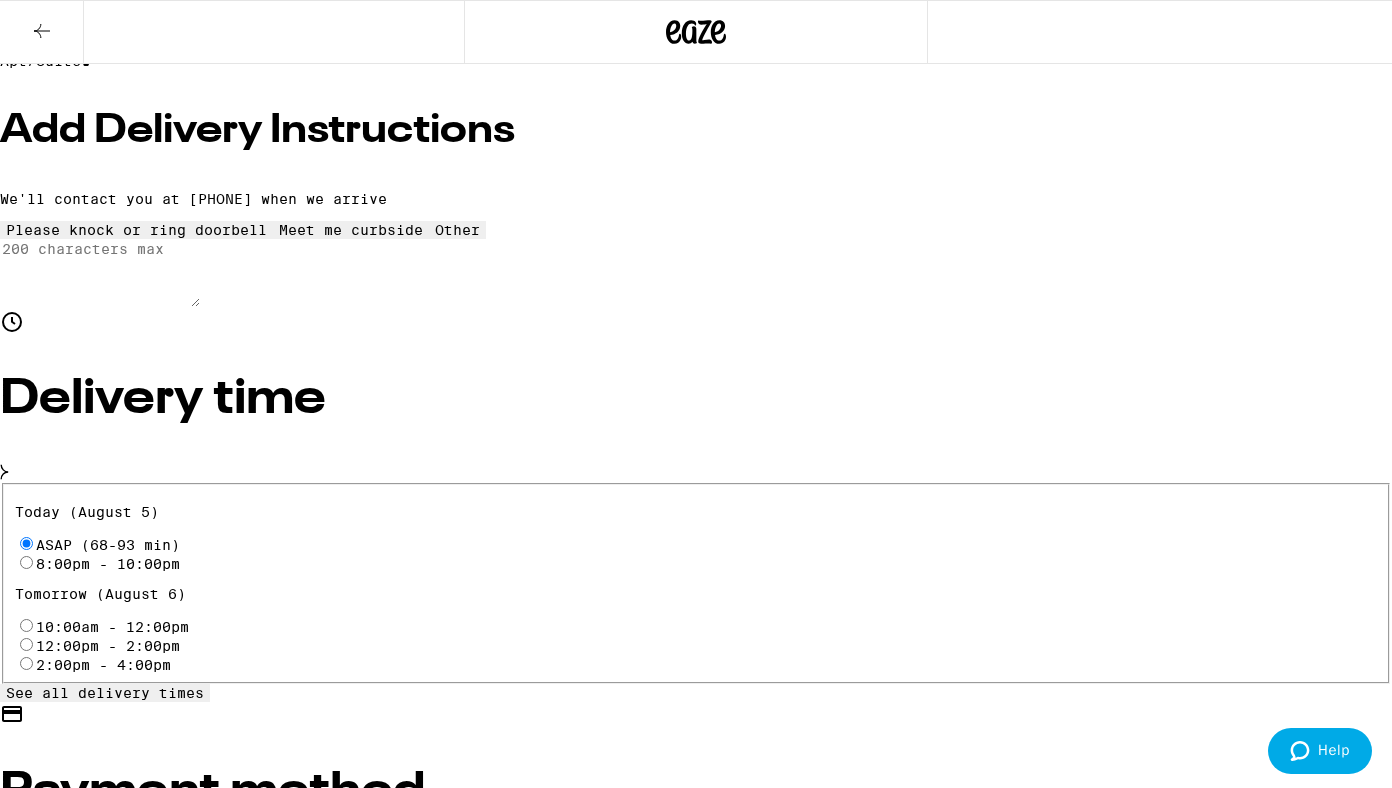 scroll, scrollTop: 586, scrollLeft: 0, axis: vertical 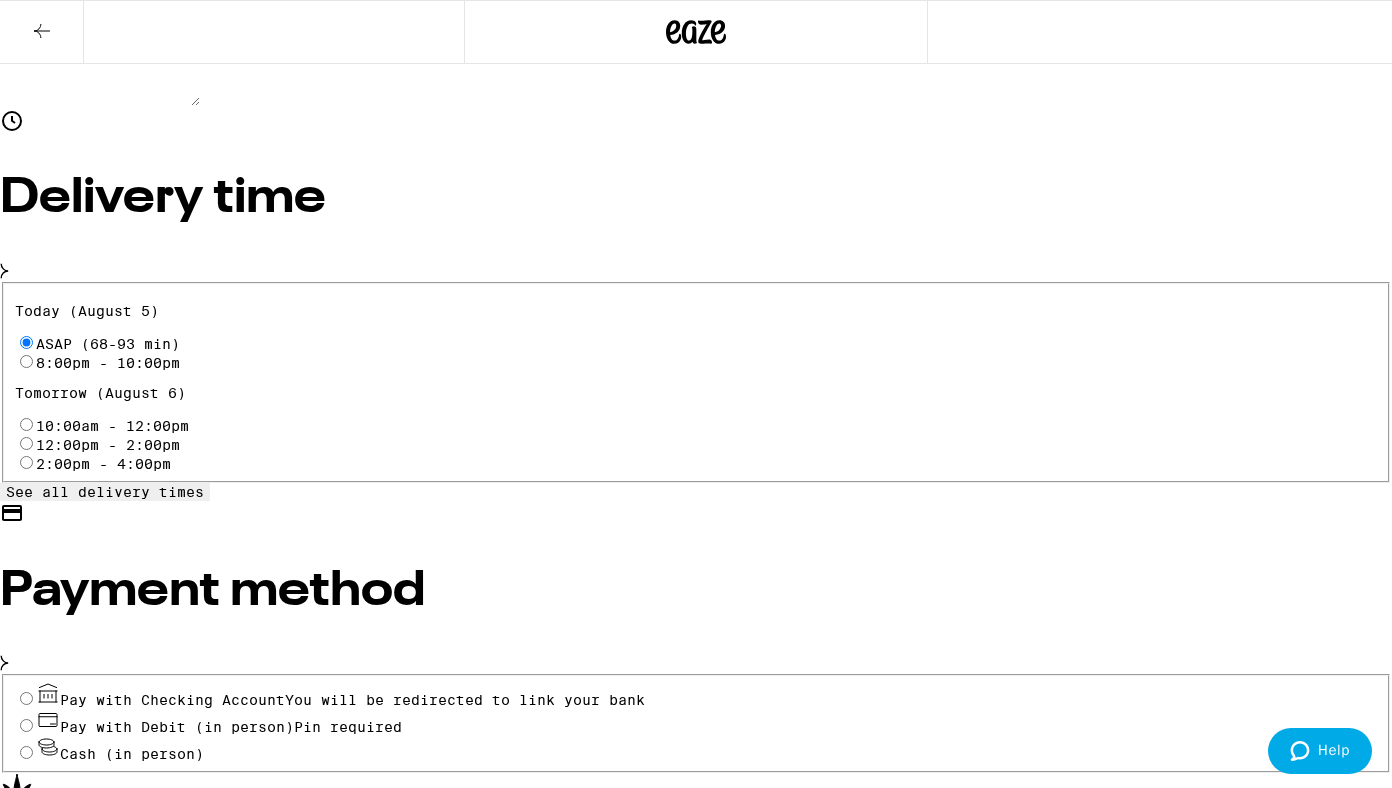 click on "Pay with Debit (in person) Pin required" at bounding box center (26, 725) 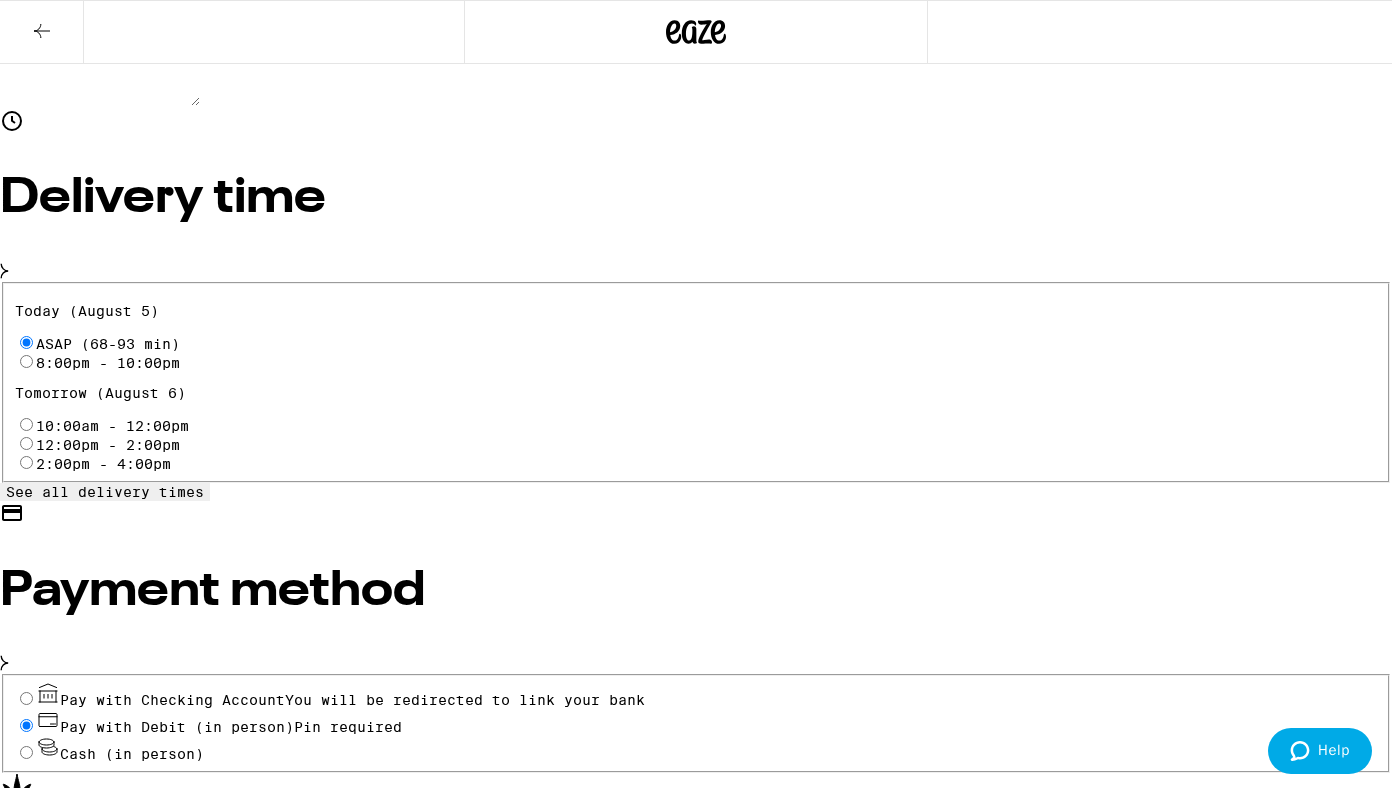 radio on "true" 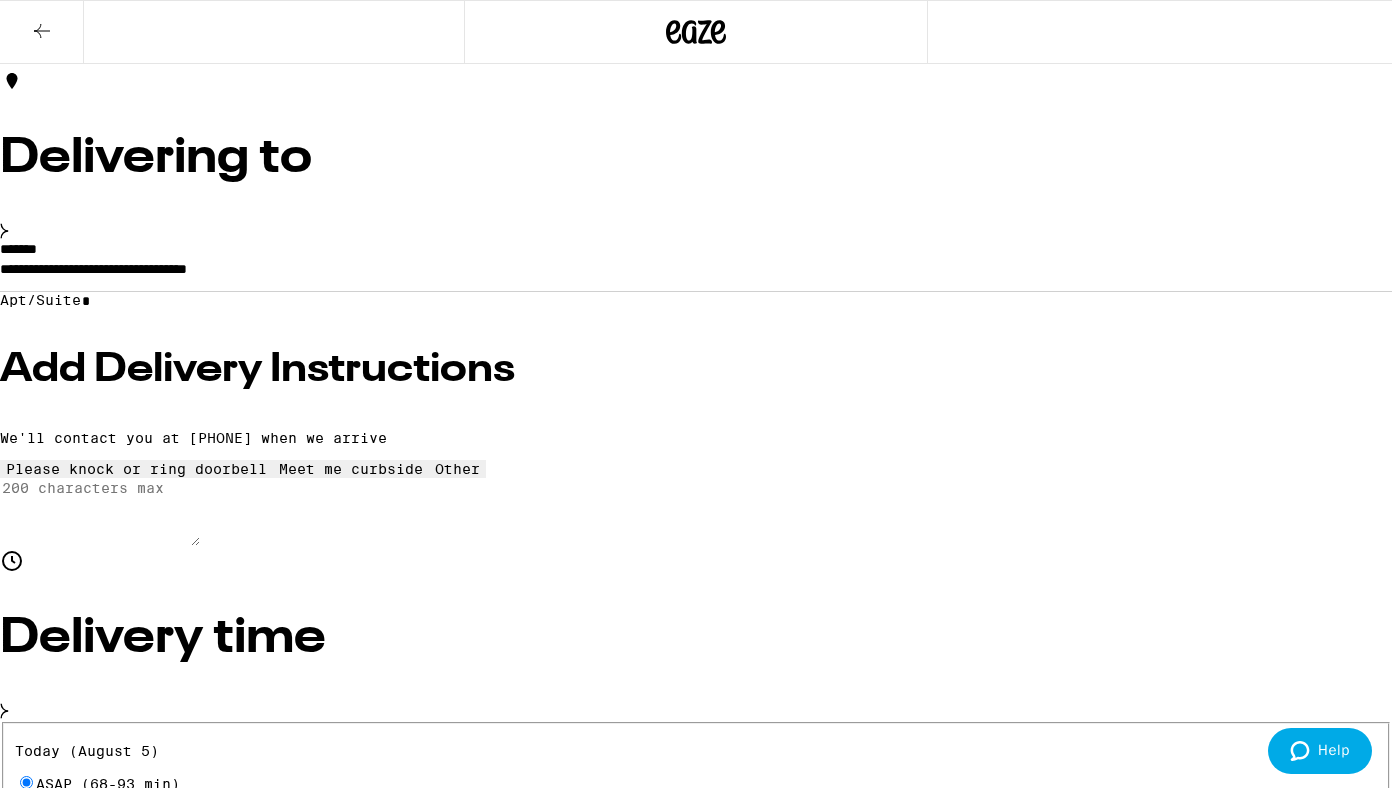 scroll, scrollTop: 35, scrollLeft: 0, axis: vertical 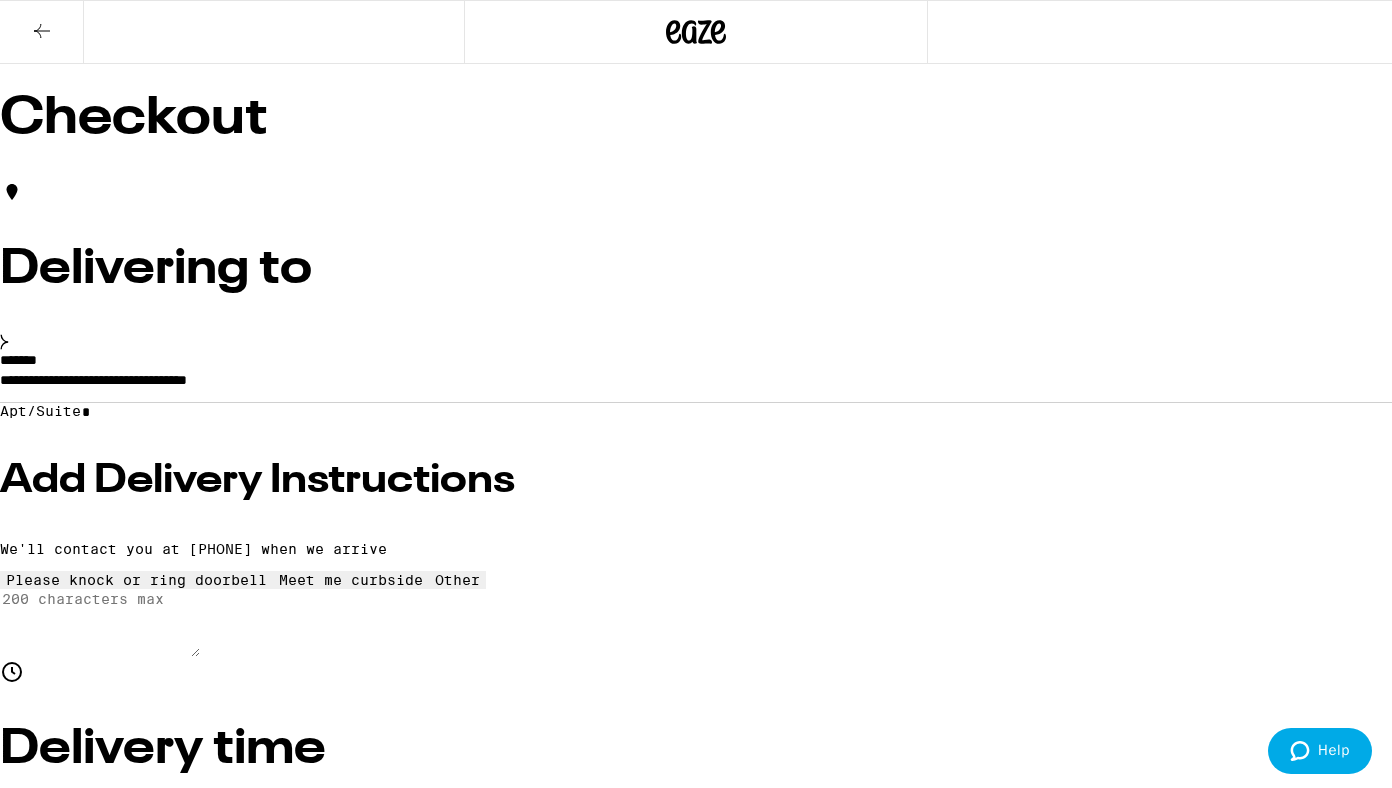 click on "Place Order" at bounding box center [55, 4920] 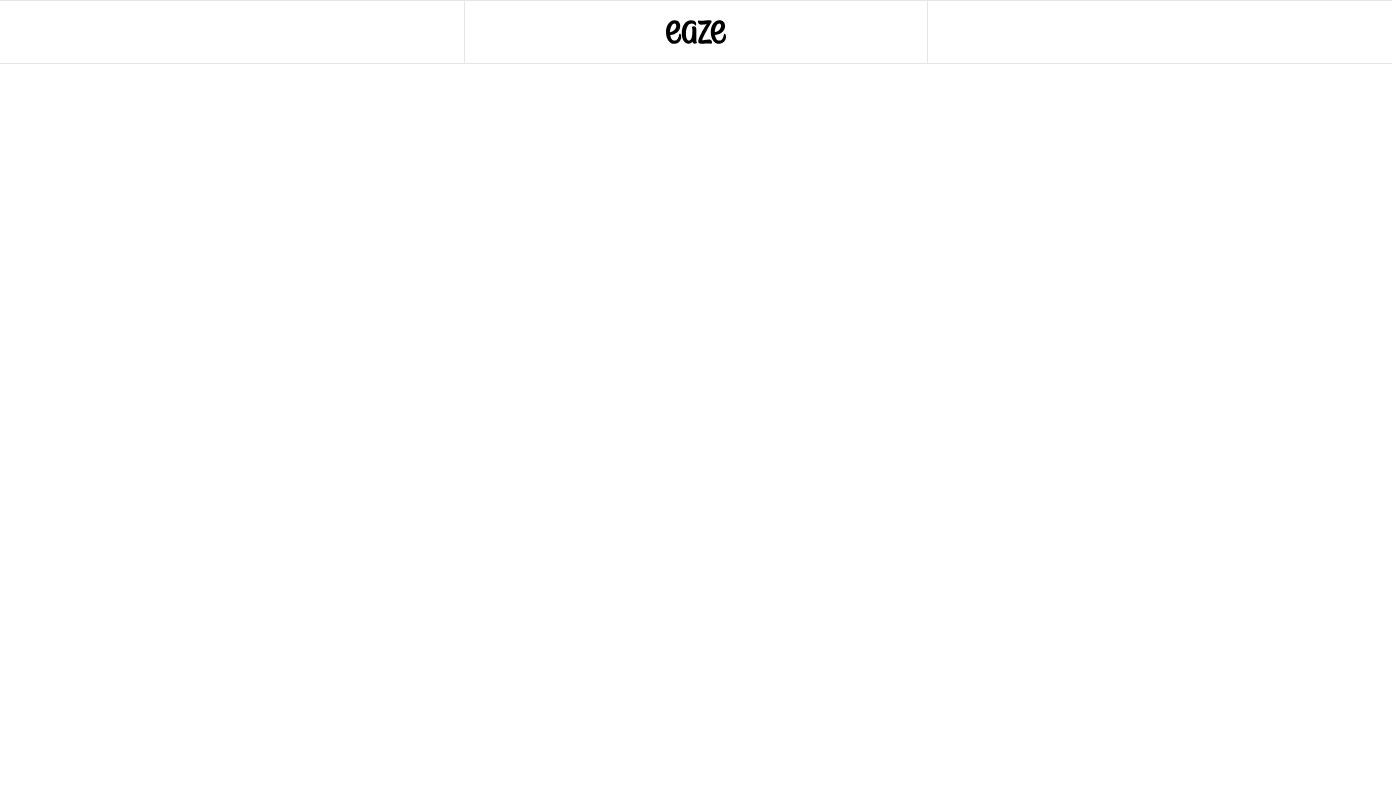 scroll, scrollTop: 0, scrollLeft: 0, axis: both 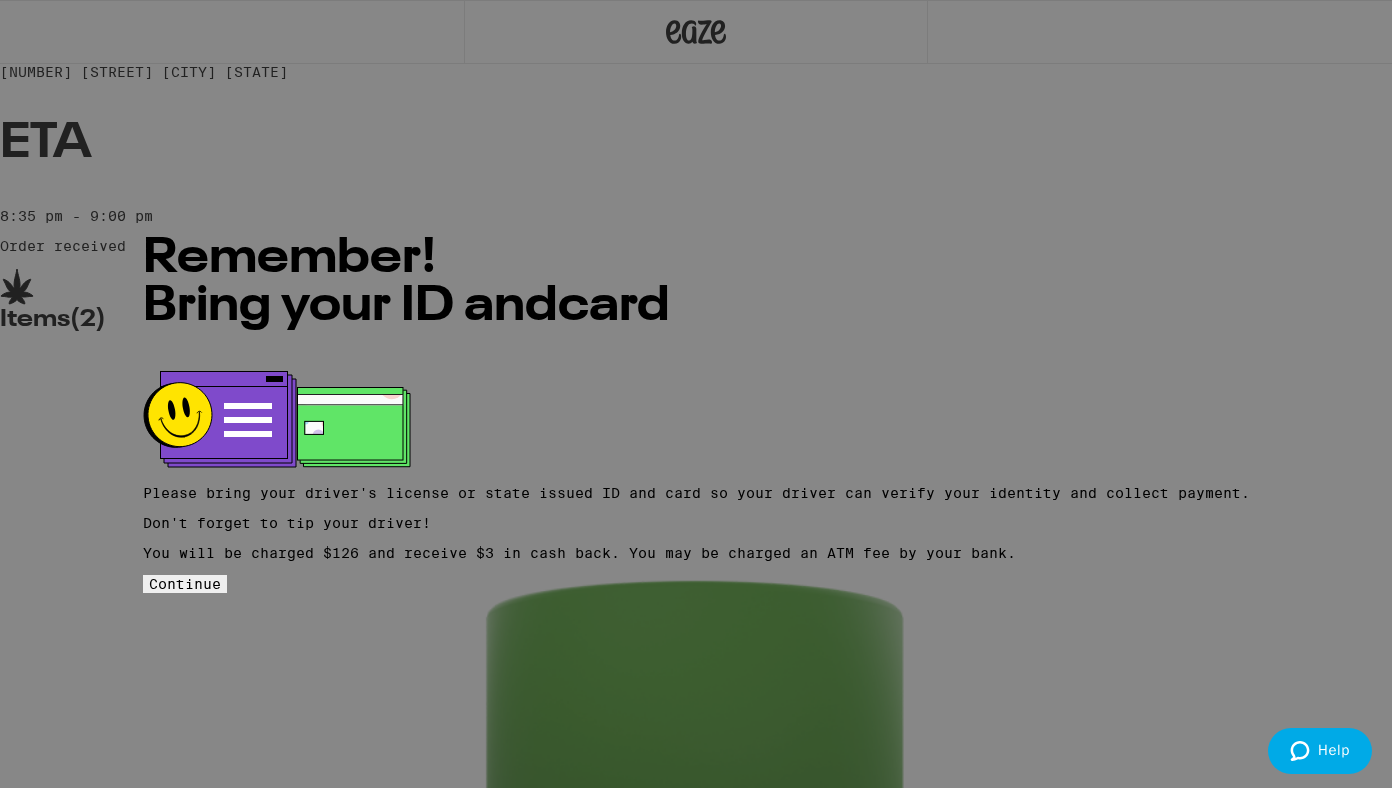 click on "Continue" at bounding box center (185, 584) 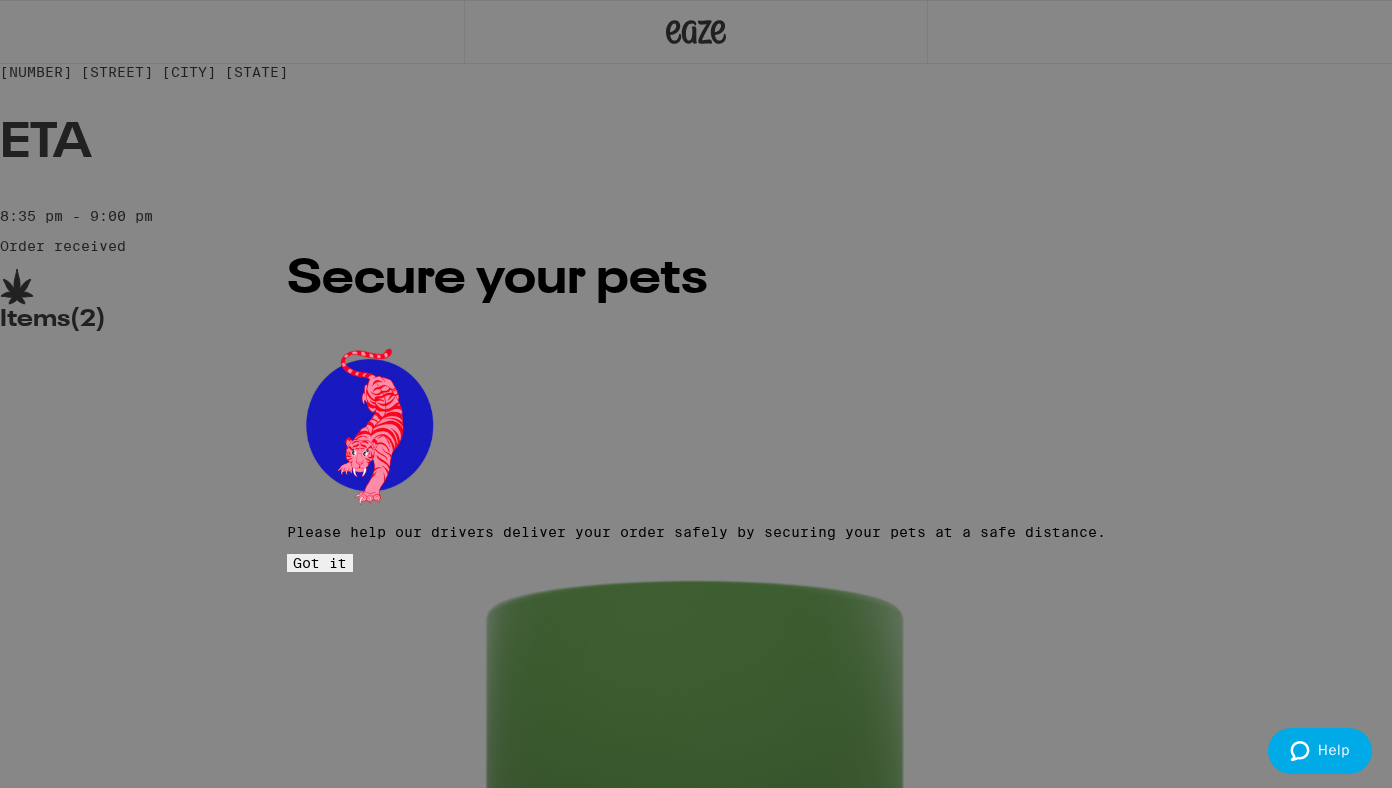click on "Got it" at bounding box center [320, 563] 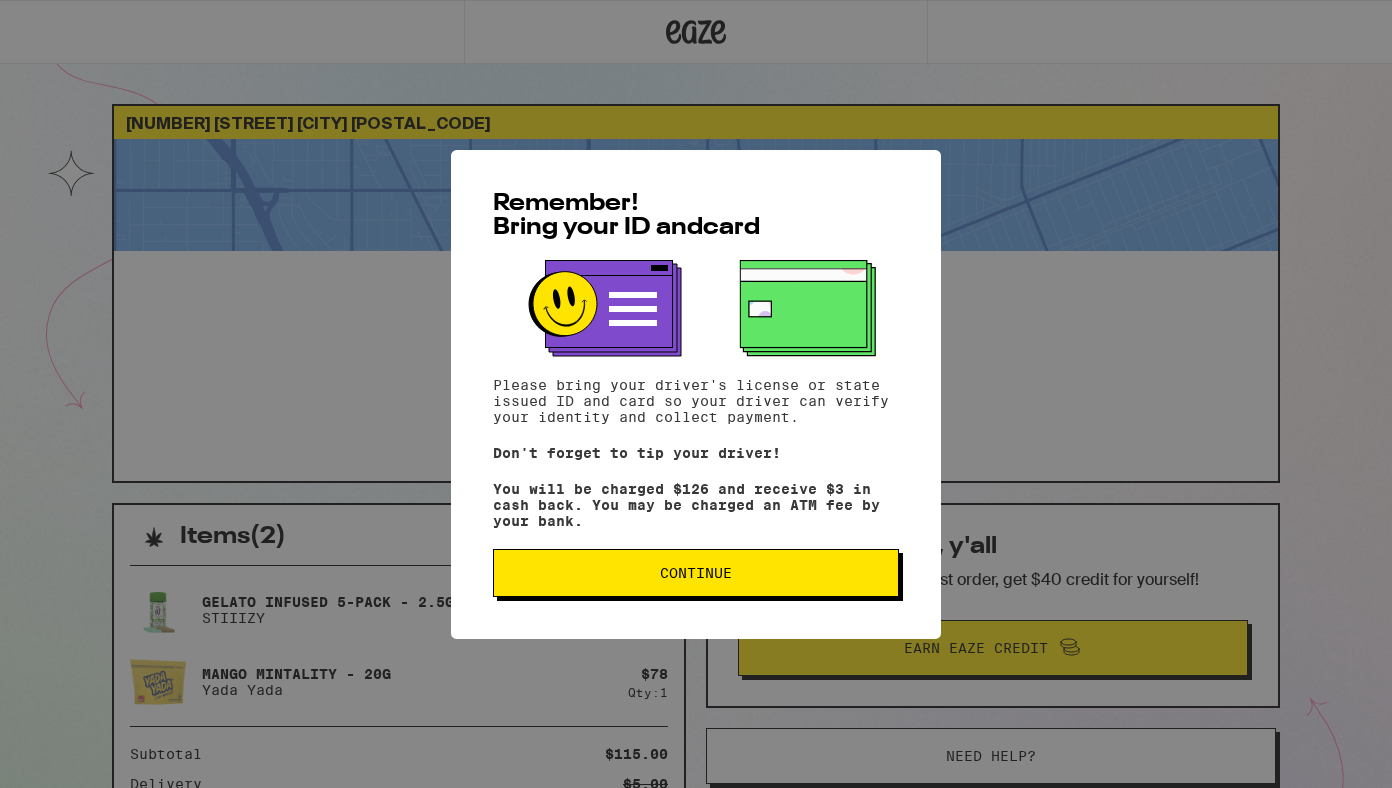 scroll, scrollTop: 0, scrollLeft: 0, axis: both 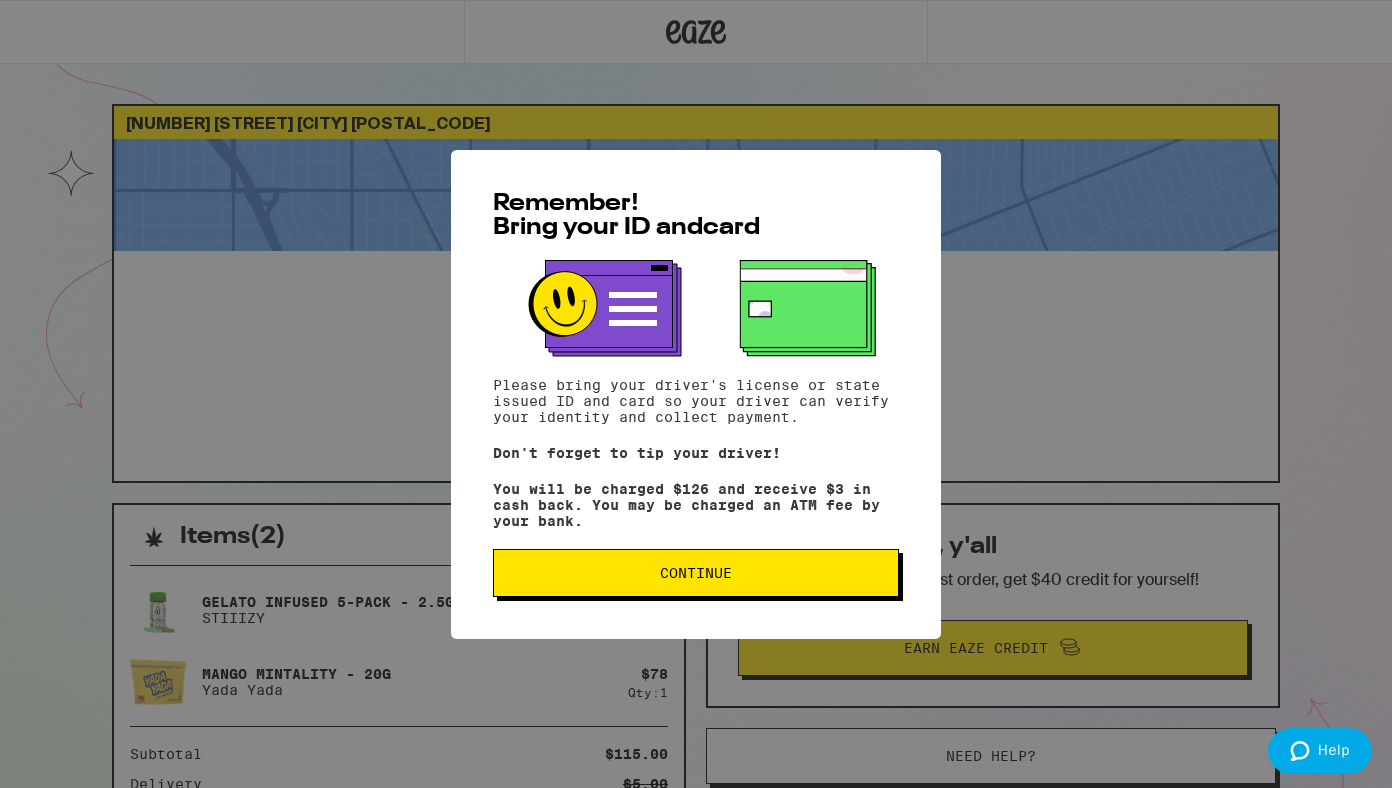 click on "Continue" at bounding box center [696, 573] 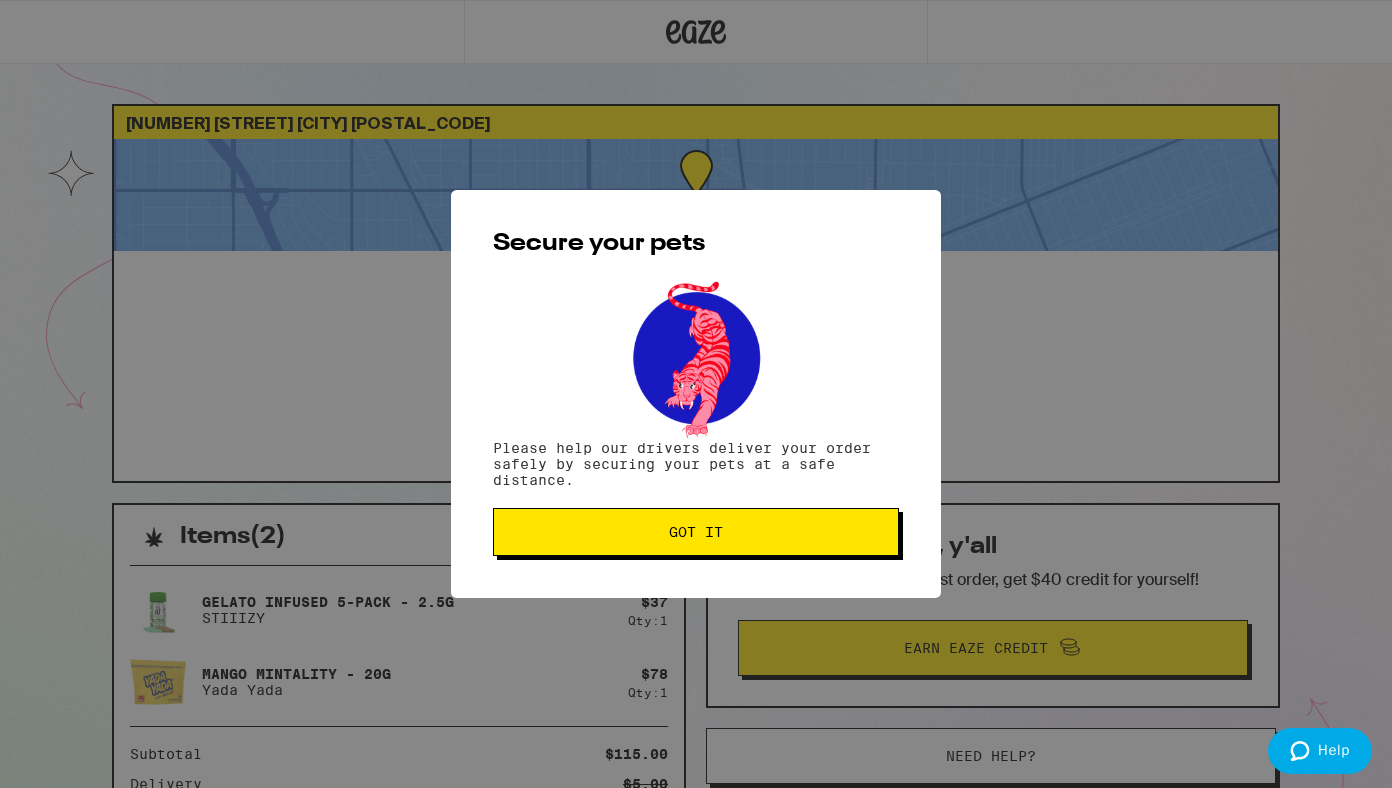 click on "Got it" at bounding box center (696, 532) 